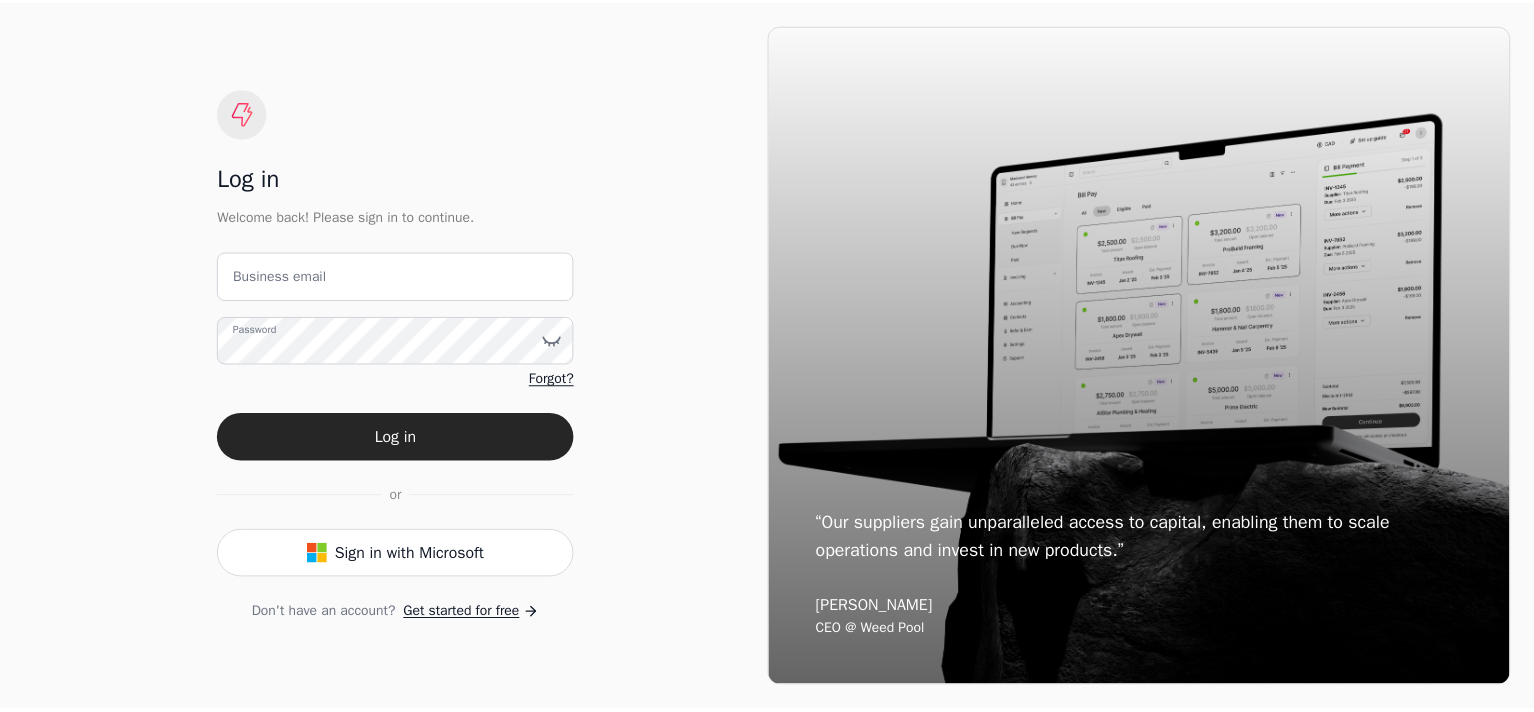 scroll, scrollTop: 0, scrollLeft: 0, axis: both 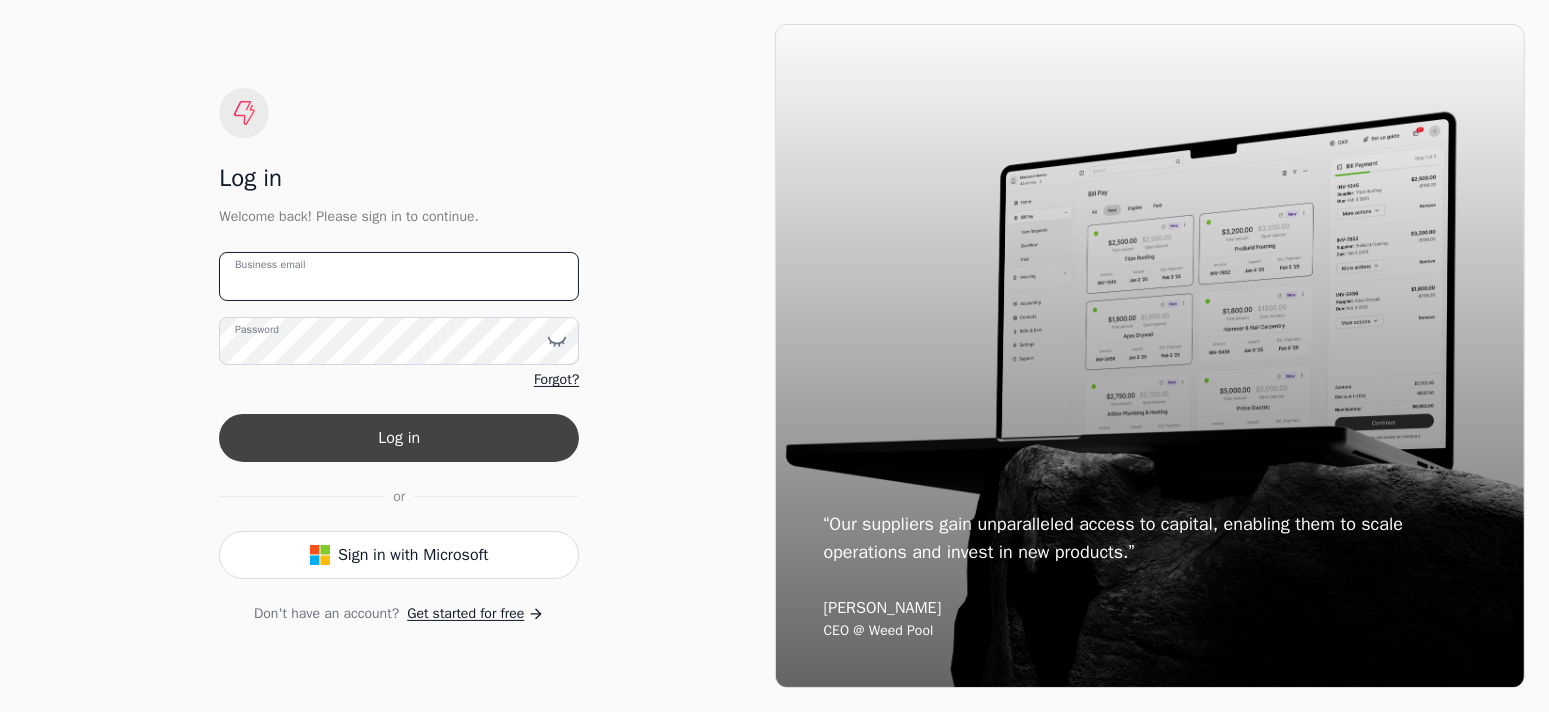 type on "[PERSON_NAME][EMAIL_ADDRESS][DOMAIN_NAME]" 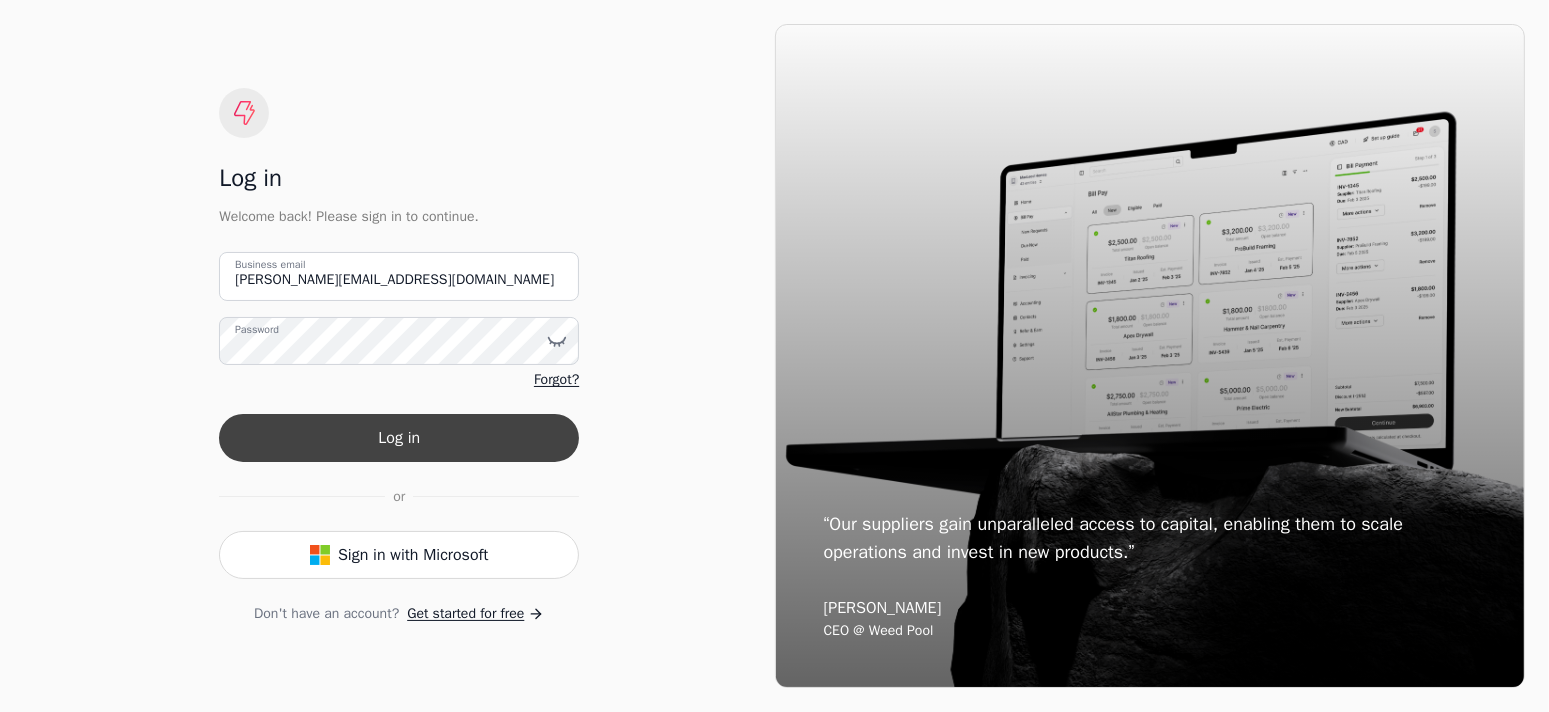 click on "Log in" at bounding box center (399, 438) 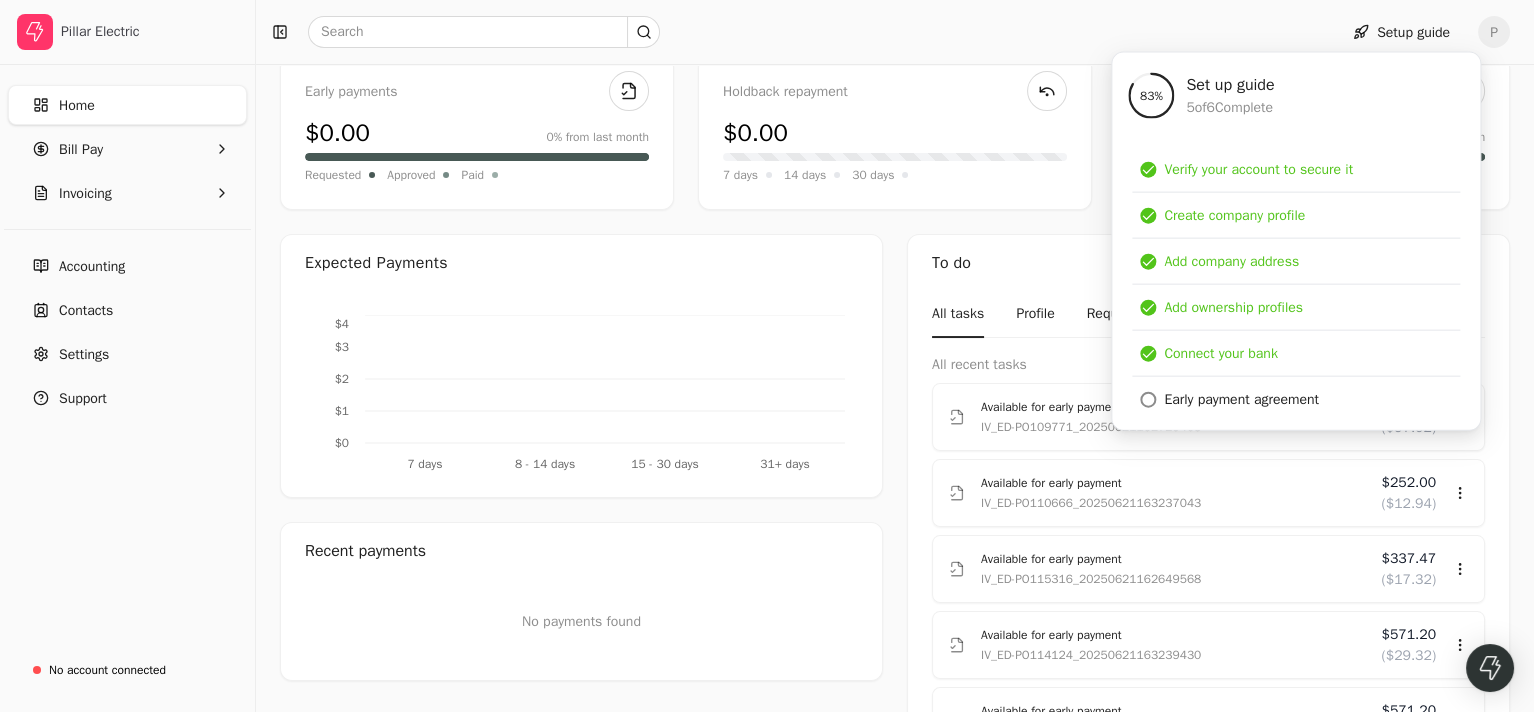 scroll, scrollTop: 200, scrollLeft: 0, axis: vertical 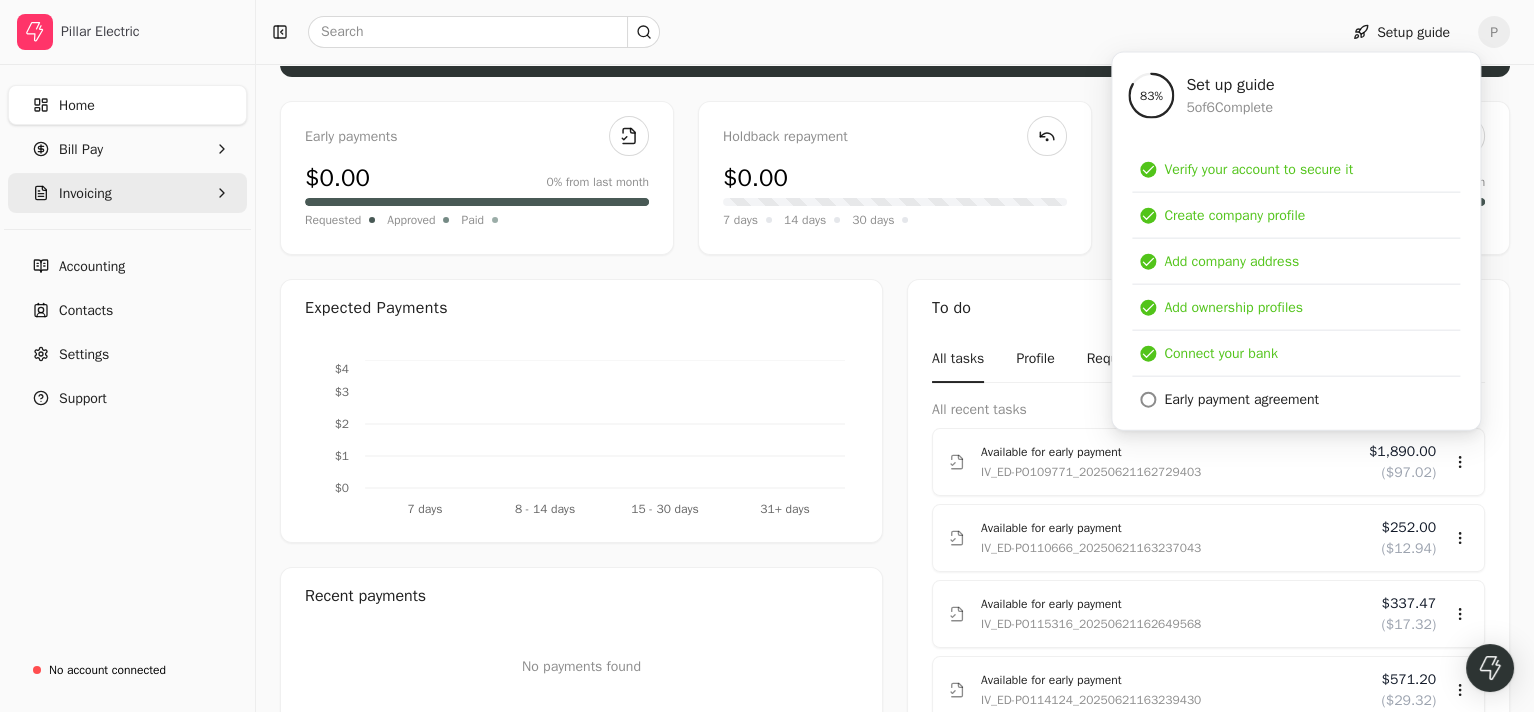 click on "Invoicing" at bounding box center (127, 193) 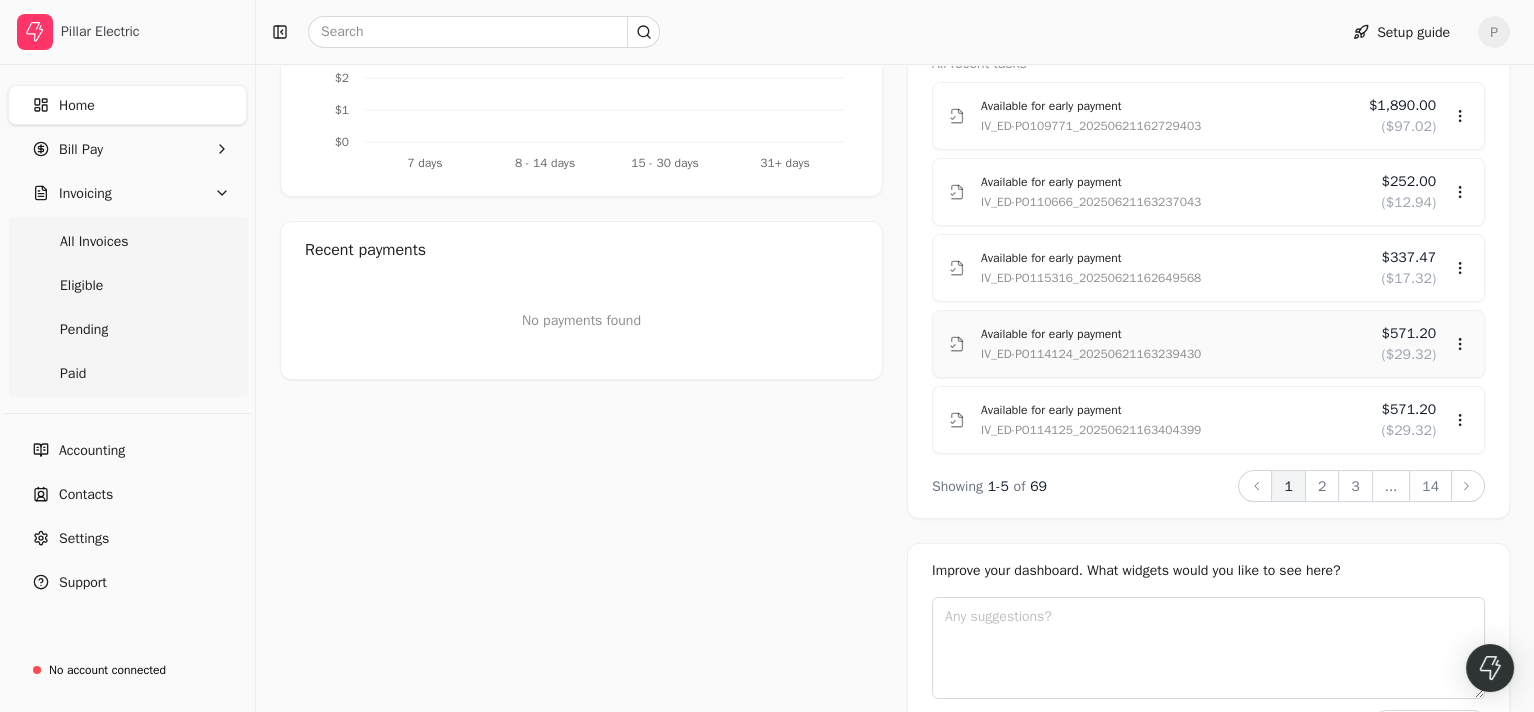 scroll, scrollTop: 500, scrollLeft: 0, axis: vertical 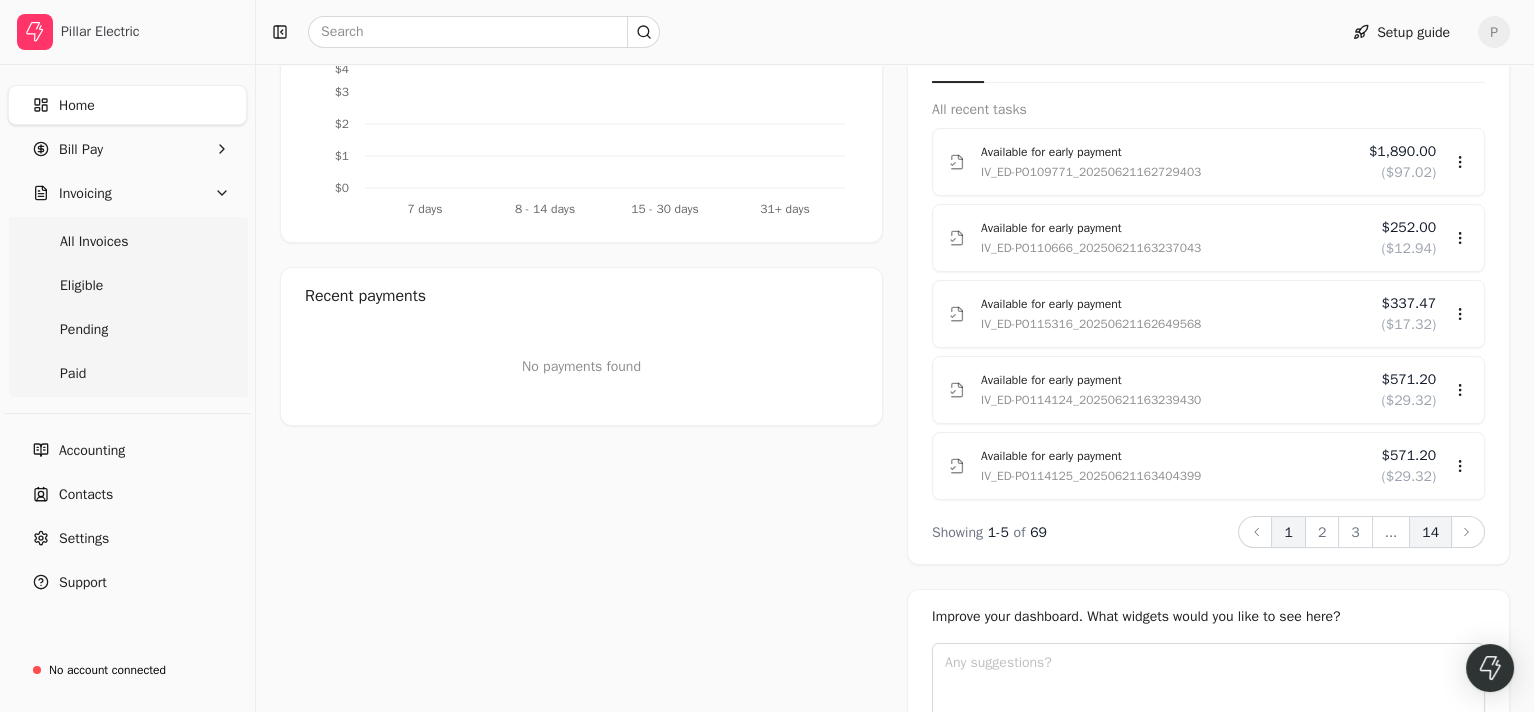 click on "14" at bounding box center (1430, 532) 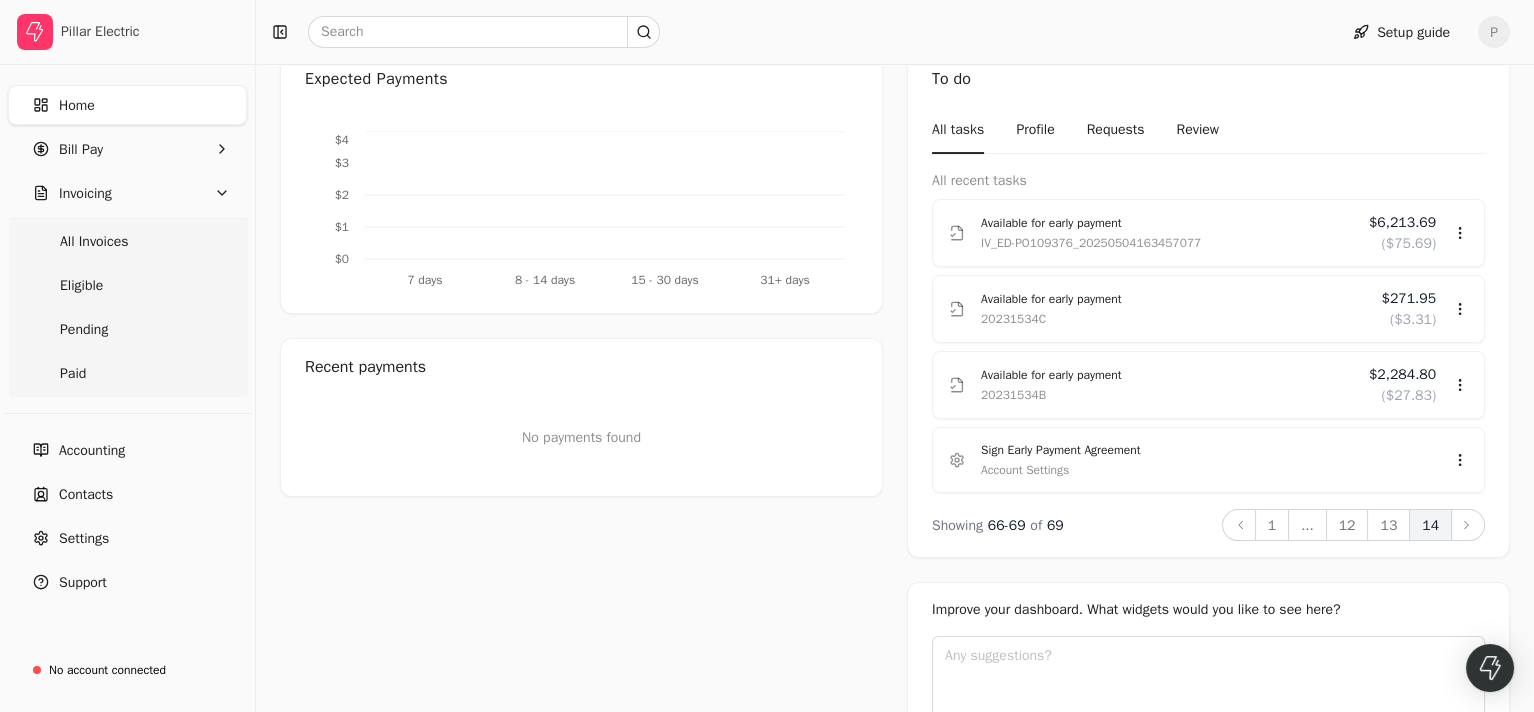 scroll, scrollTop: 400, scrollLeft: 0, axis: vertical 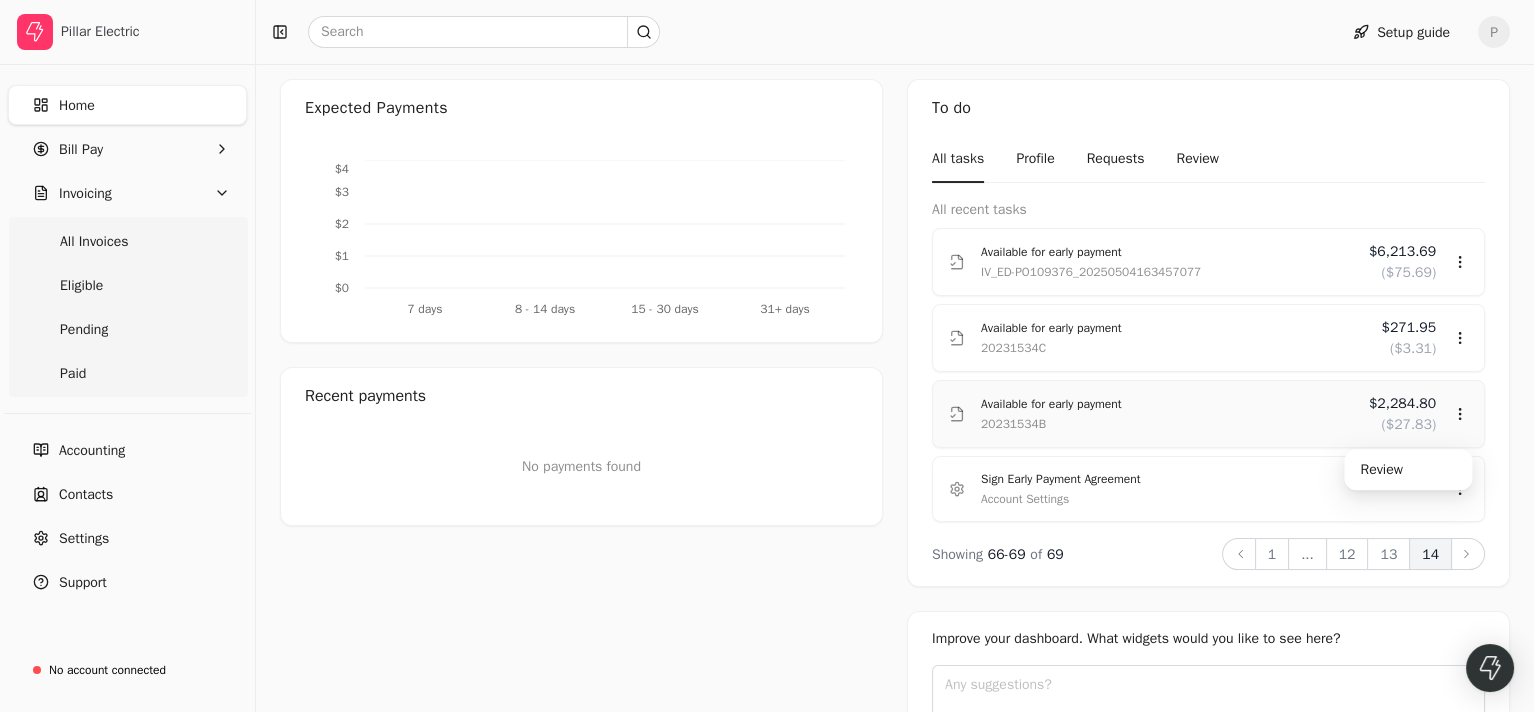 click on "Available for early payment" at bounding box center (1167, 404) 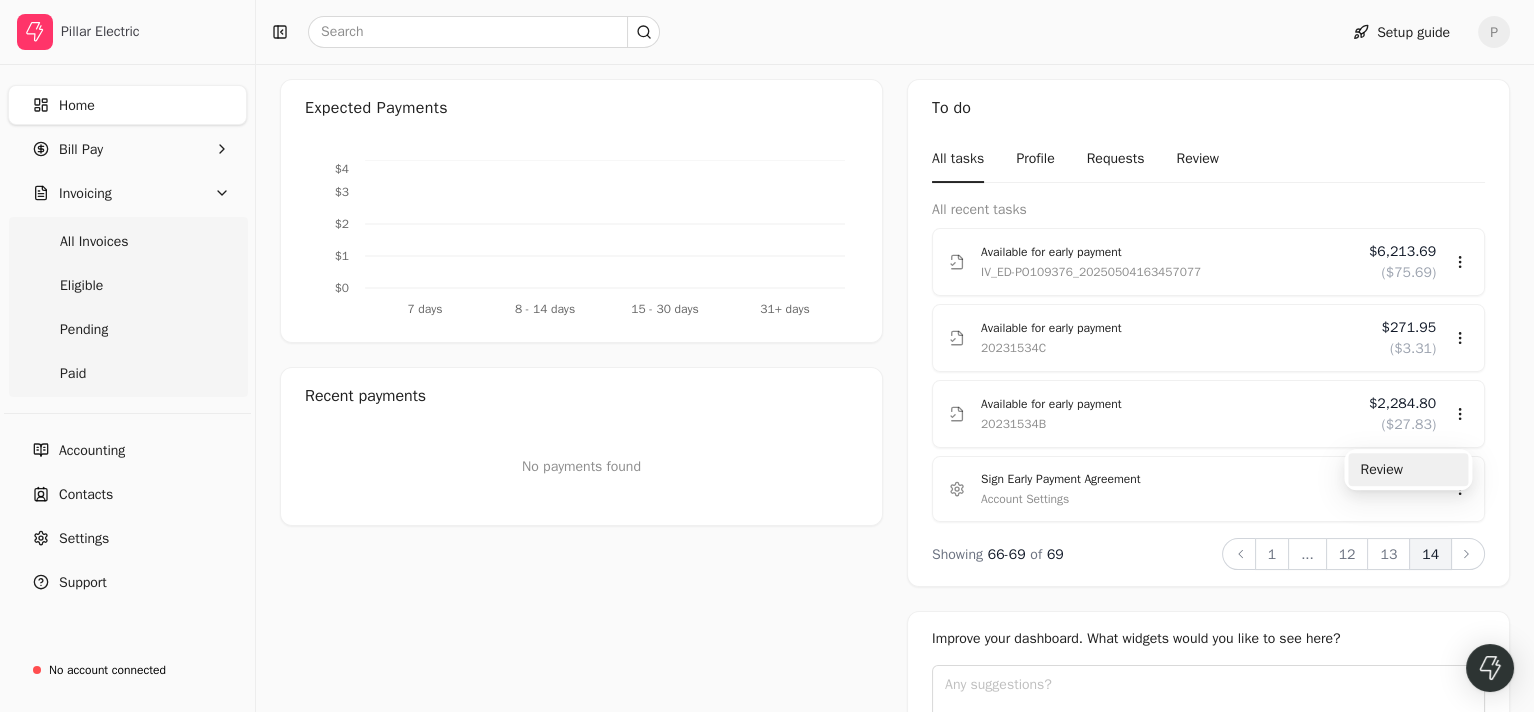 click on "Review" at bounding box center [1408, 469] 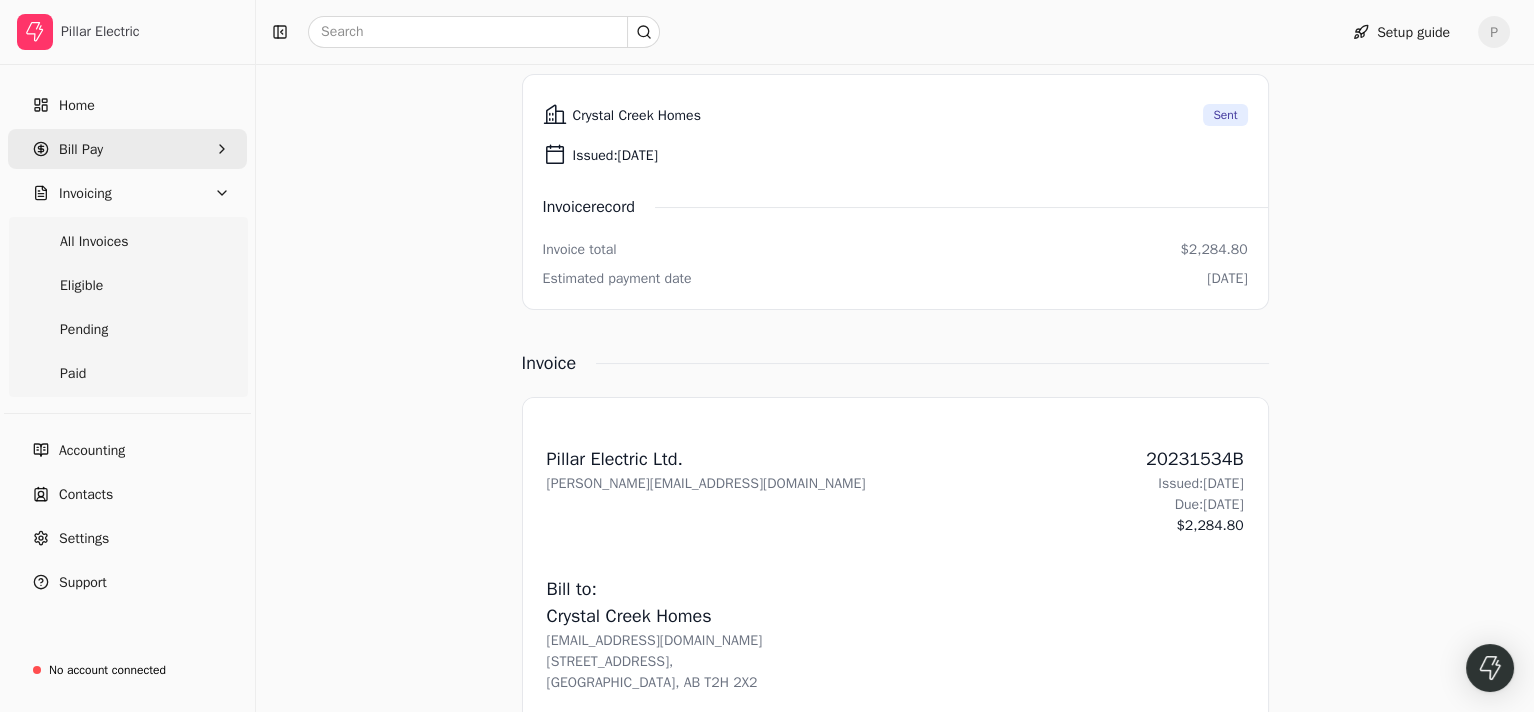 scroll, scrollTop: 300, scrollLeft: 0, axis: vertical 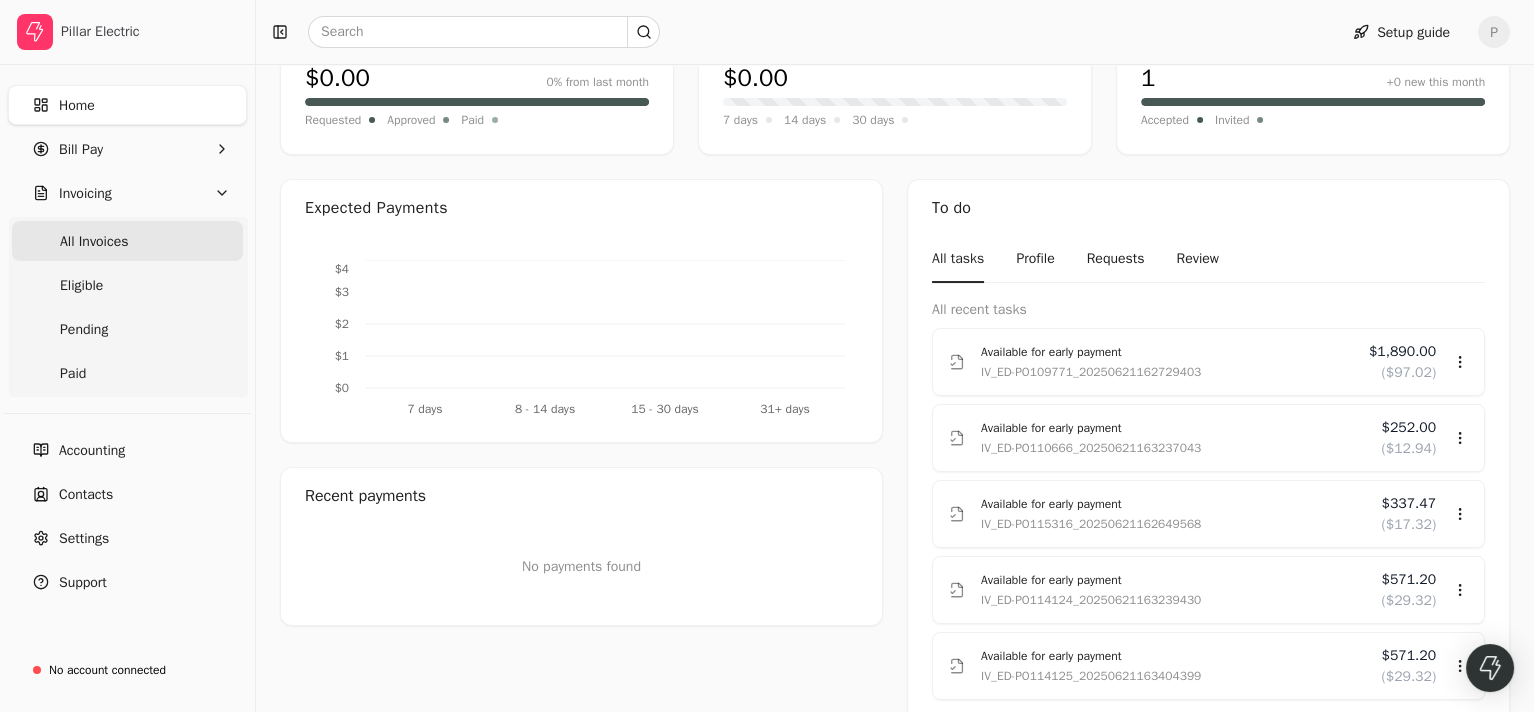 click on "All Invoices" at bounding box center (94, 241) 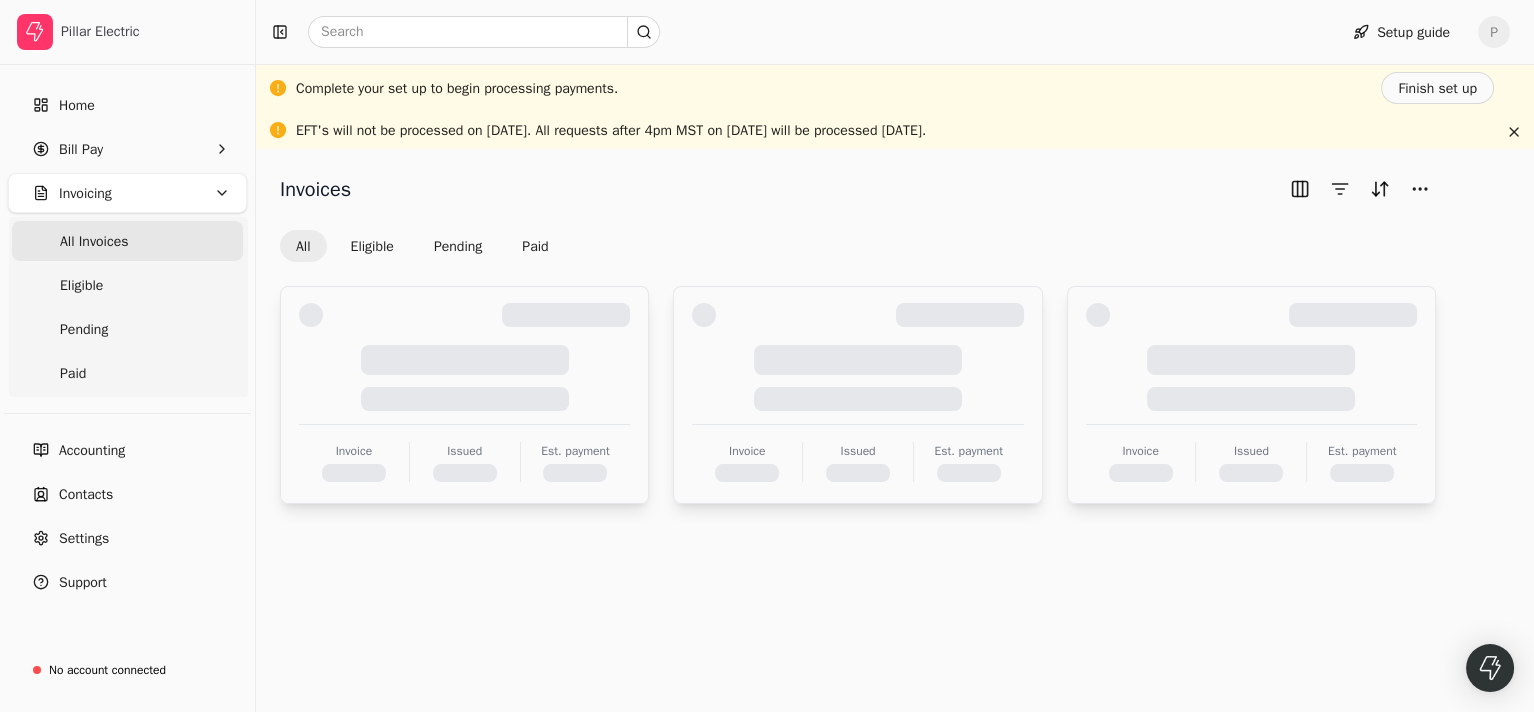 scroll, scrollTop: 0, scrollLeft: 0, axis: both 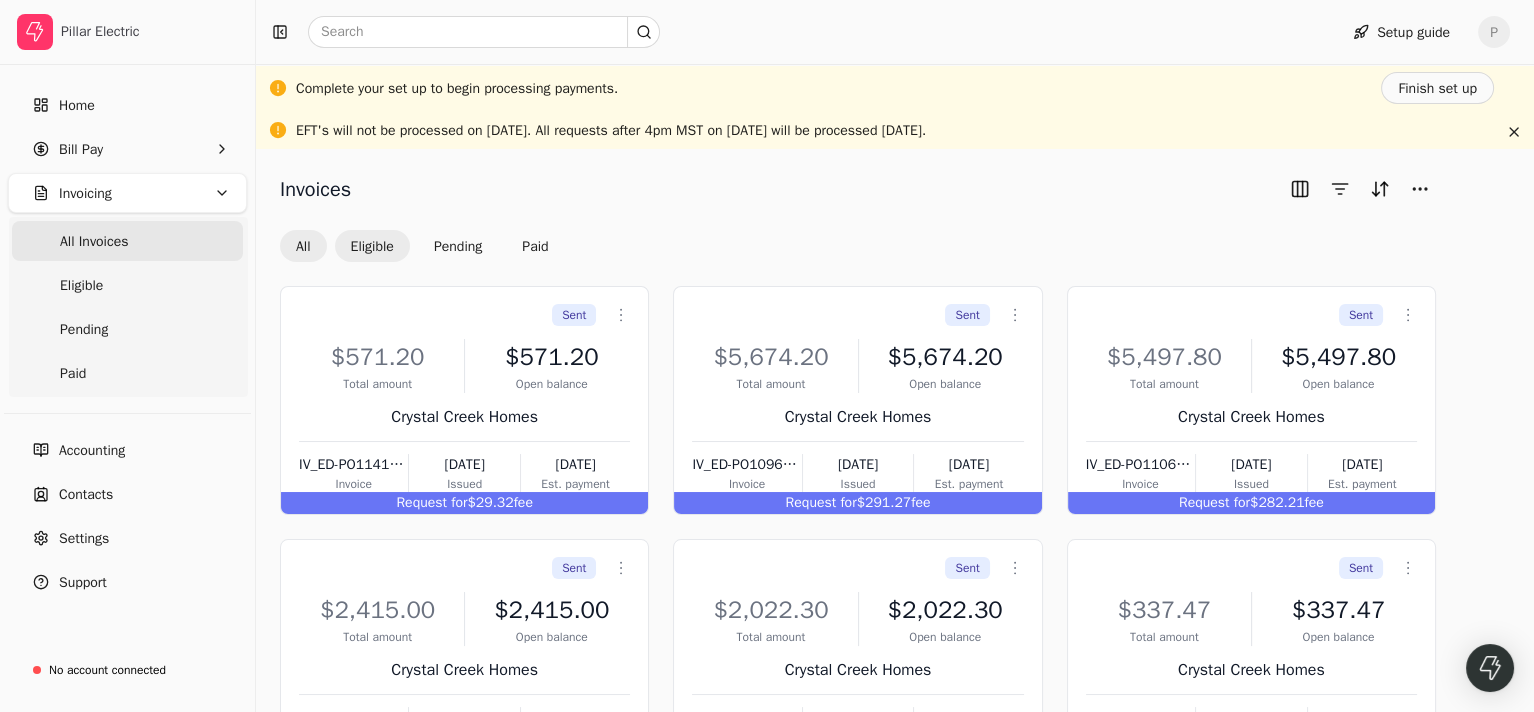click on "Eligible" at bounding box center [372, 246] 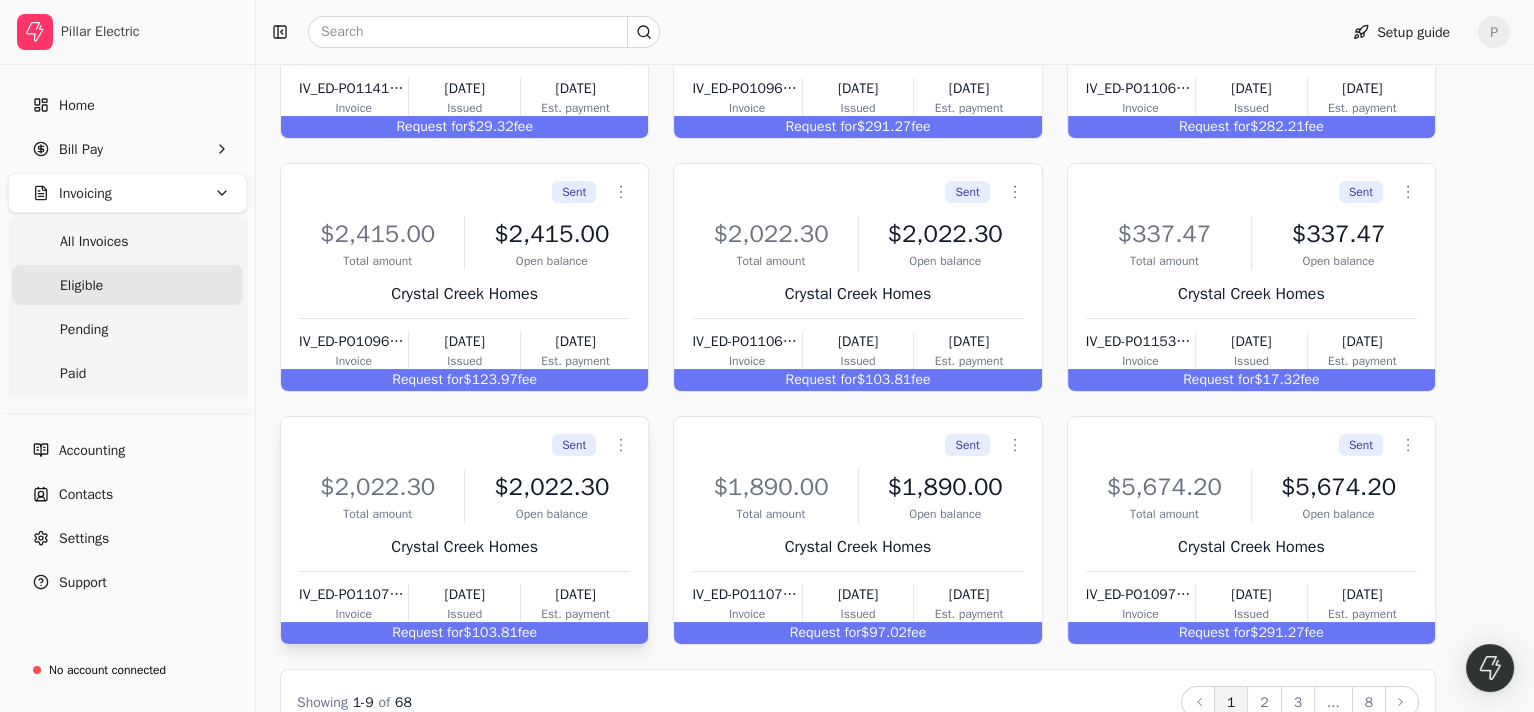 scroll, scrollTop: 0, scrollLeft: 0, axis: both 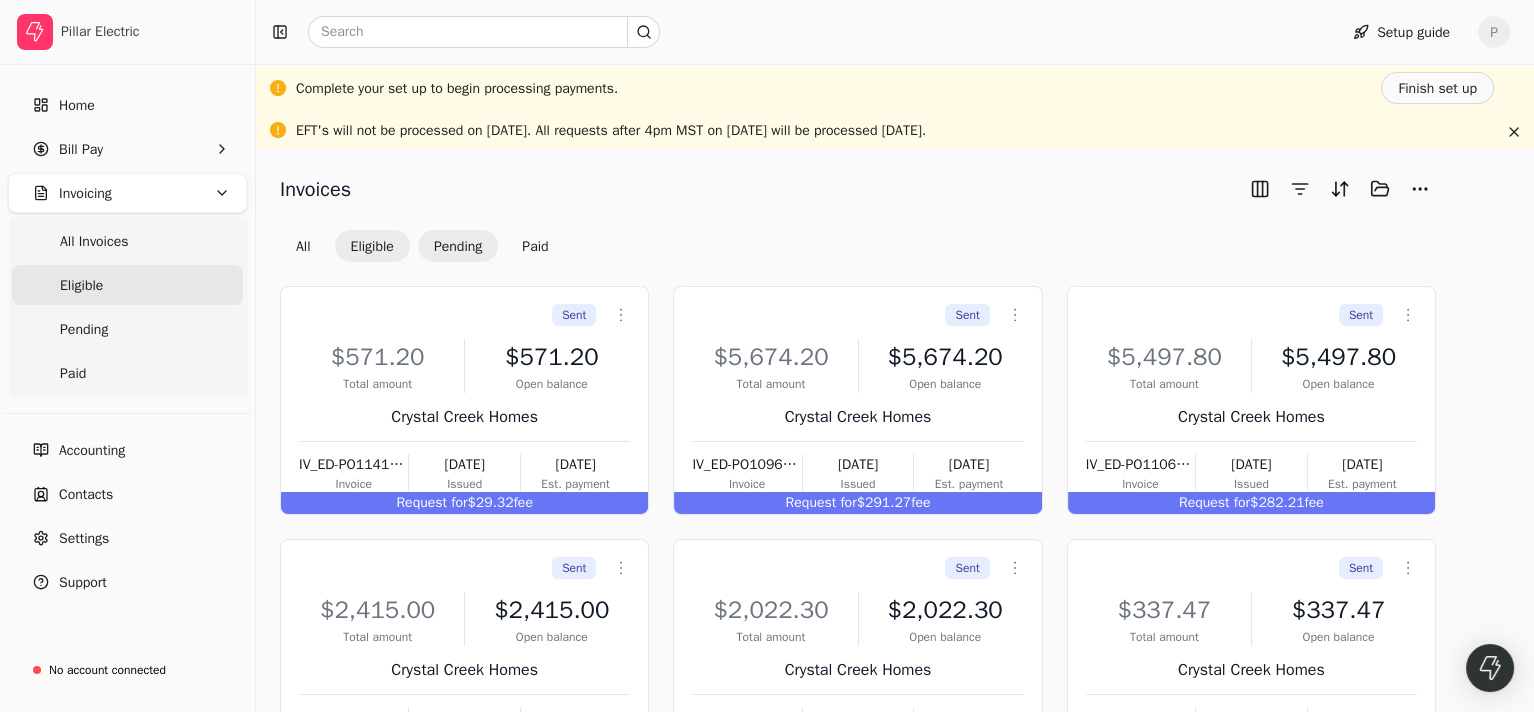 click on "Pending" at bounding box center (458, 246) 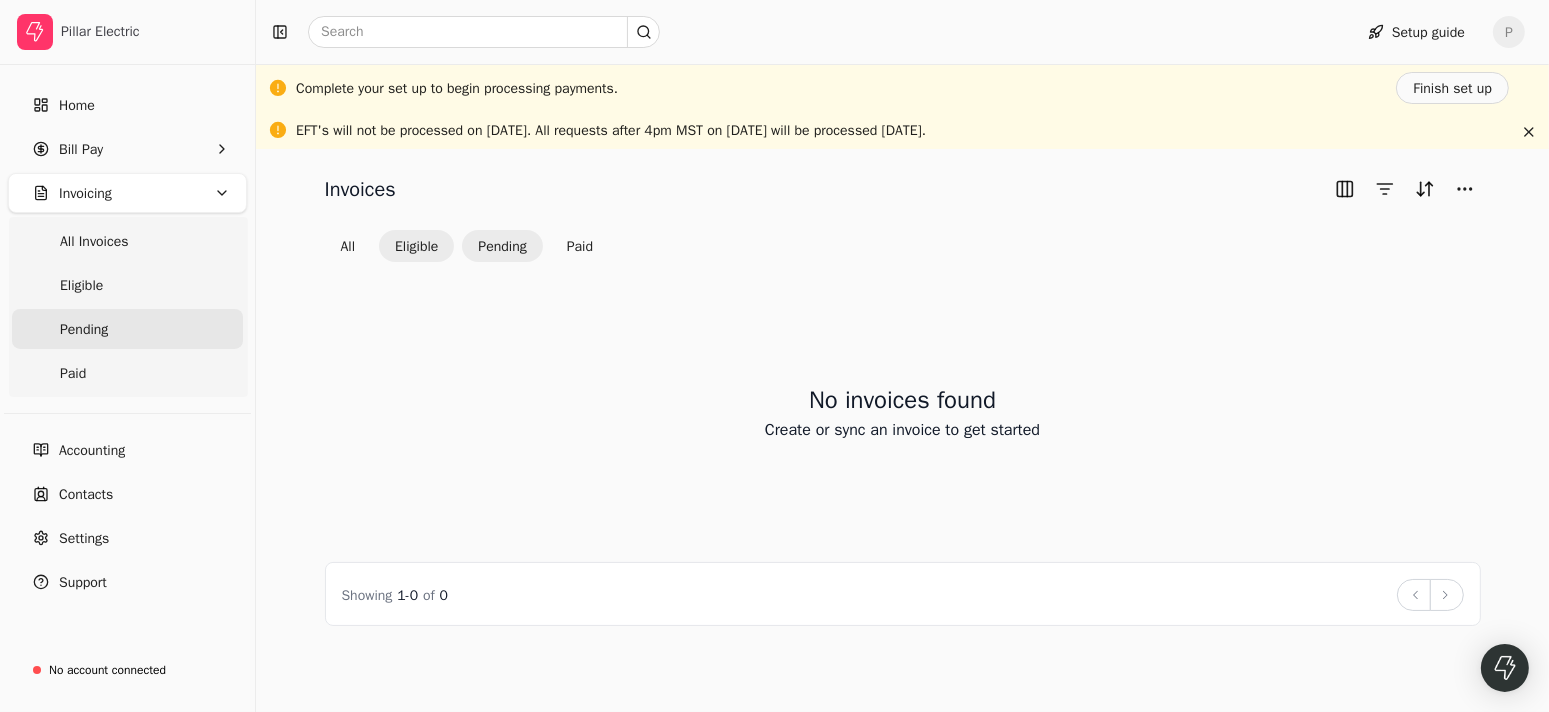 click on "Eligible" at bounding box center [416, 246] 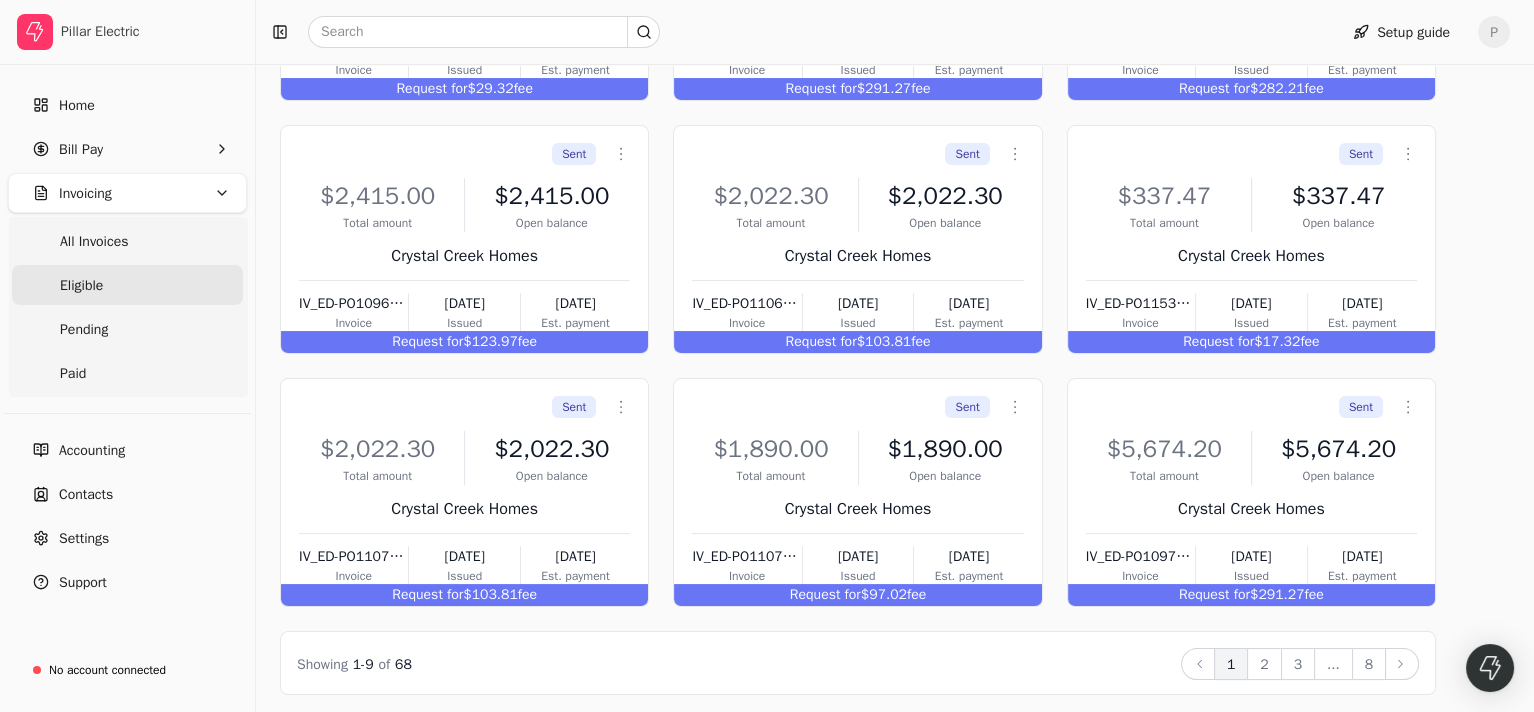 scroll, scrollTop: 418, scrollLeft: 0, axis: vertical 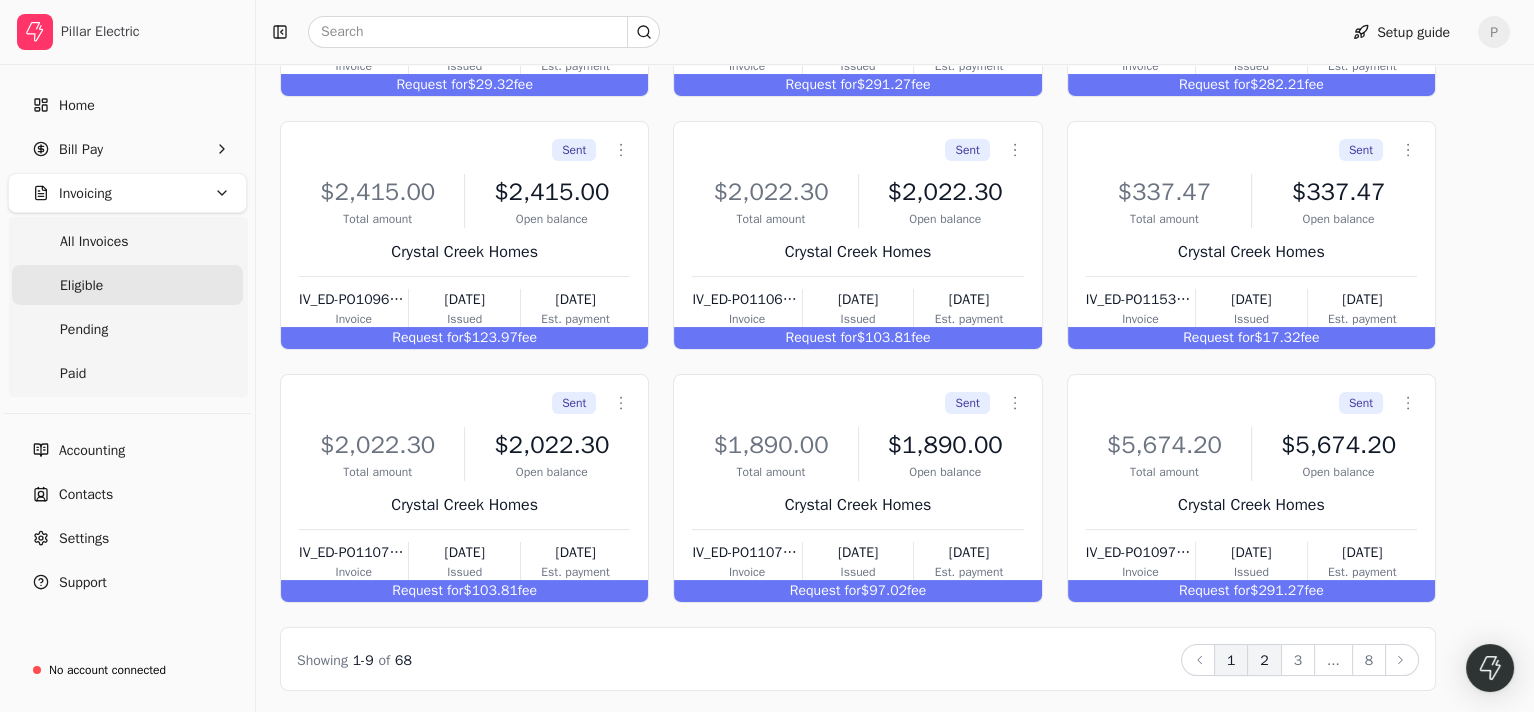 click on "2" at bounding box center (1264, 660) 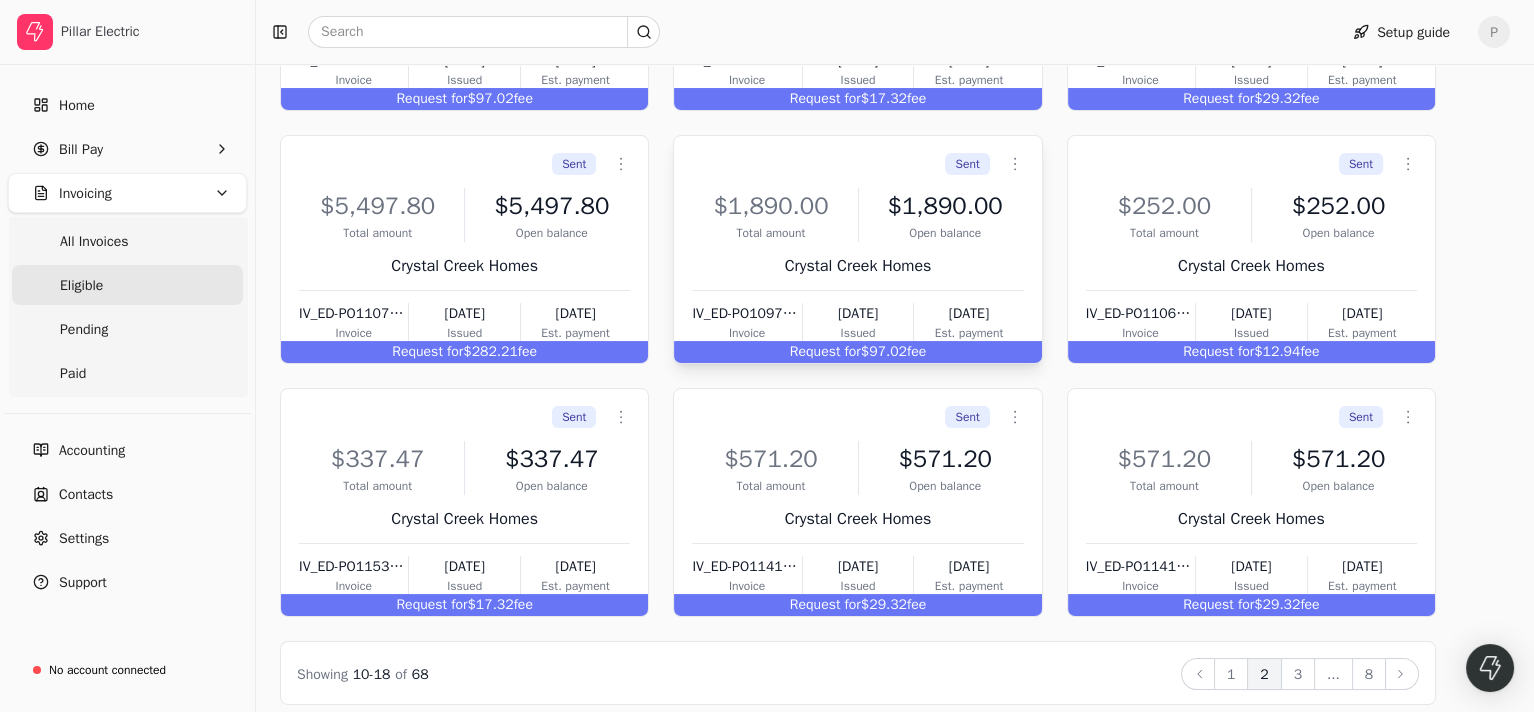 scroll, scrollTop: 418, scrollLeft: 0, axis: vertical 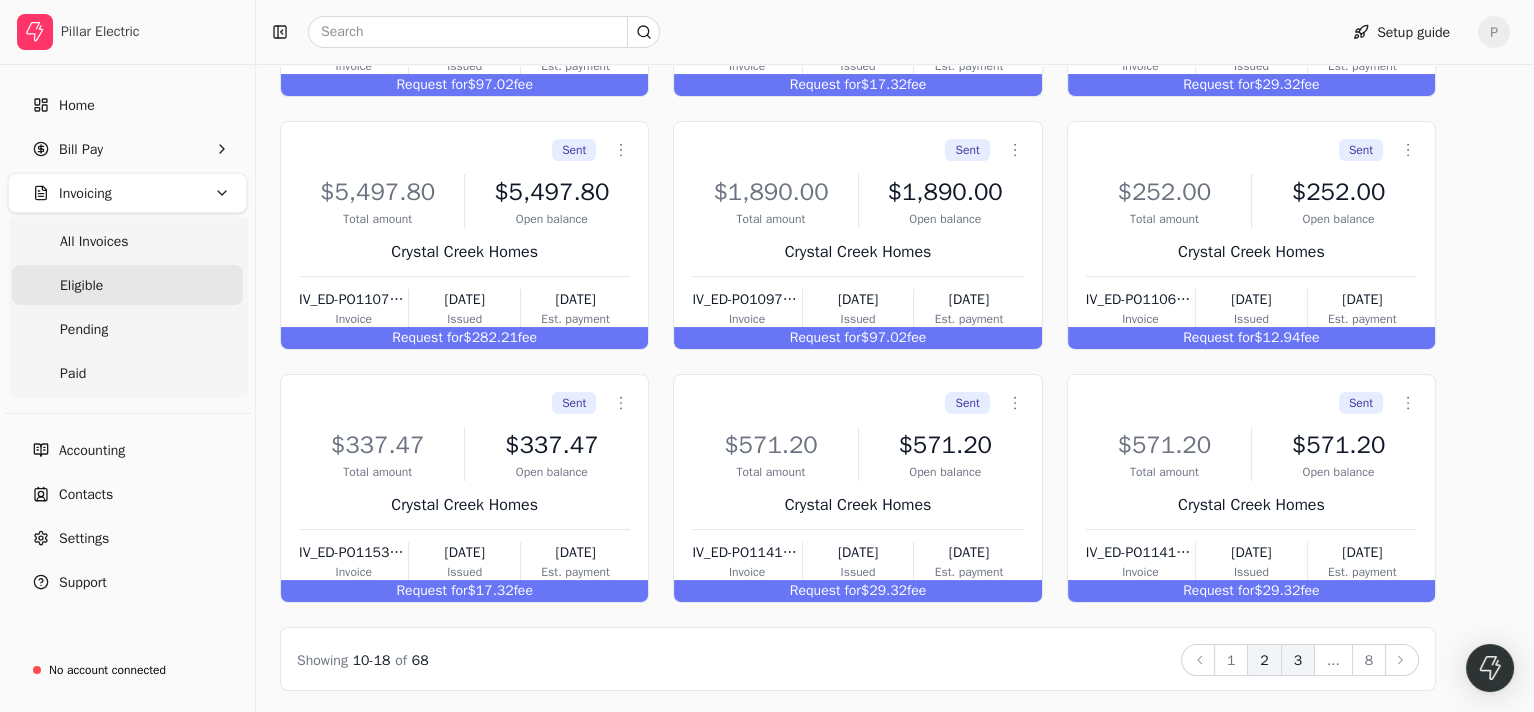click on "3" at bounding box center [1298, 660] 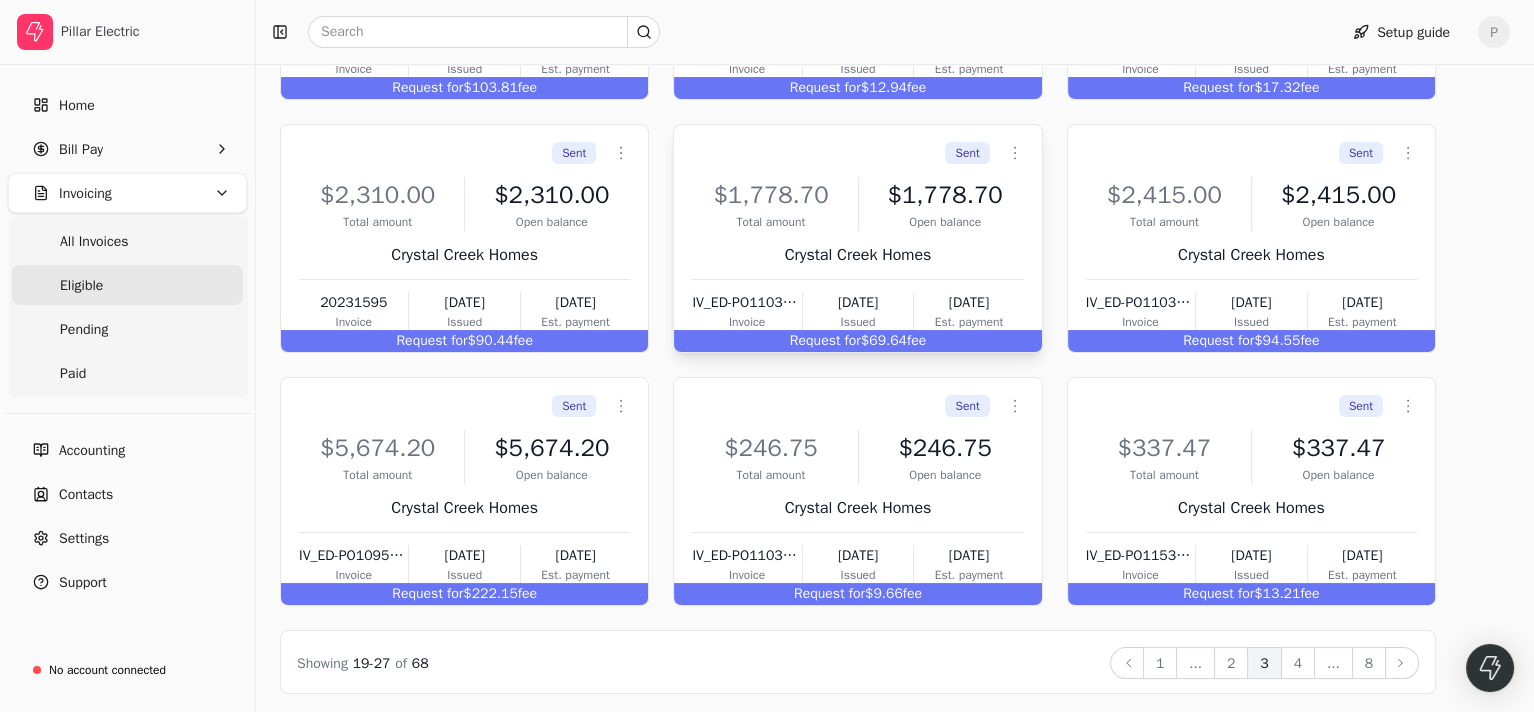scroll, scrollTop: 418, scrollLeft: 0, axis: vertical 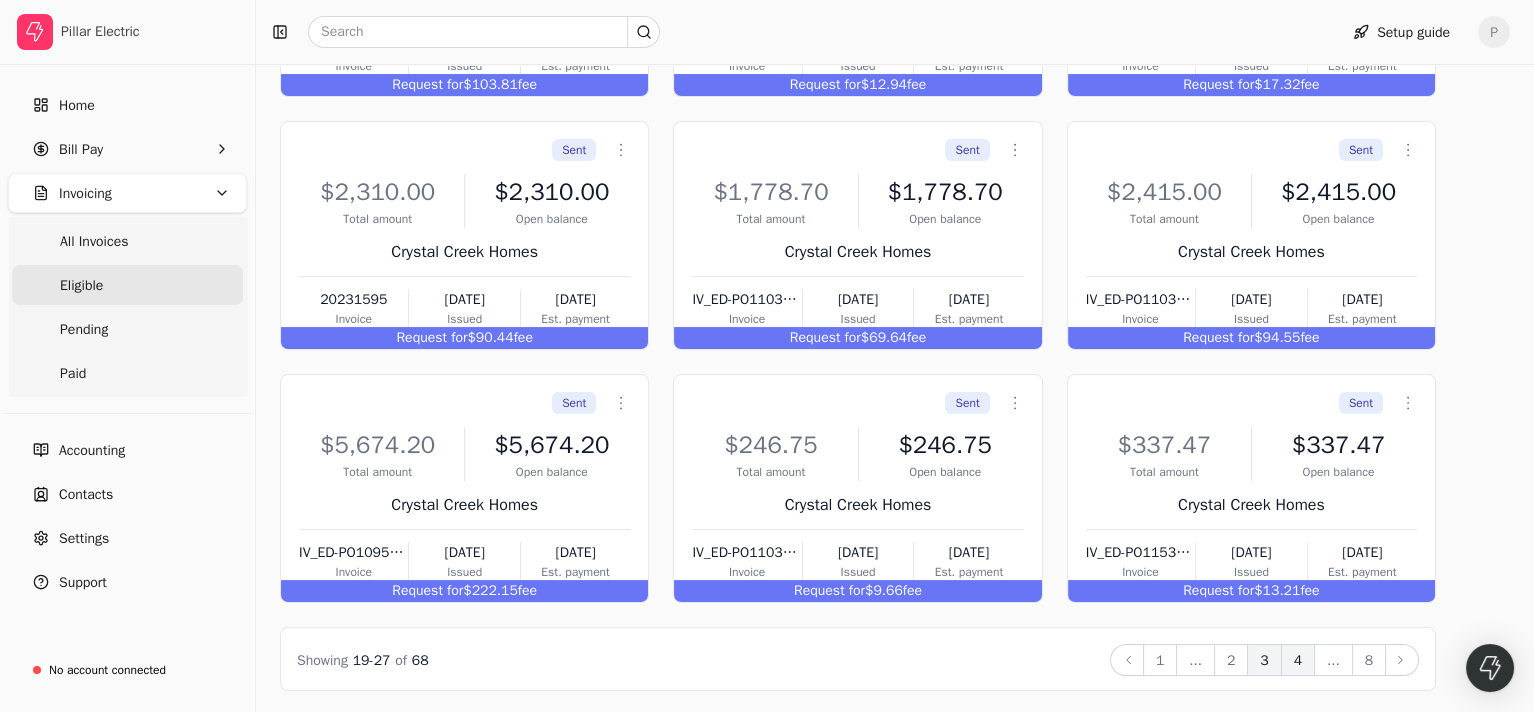 click on "4" at bounding box center [1298, 660] 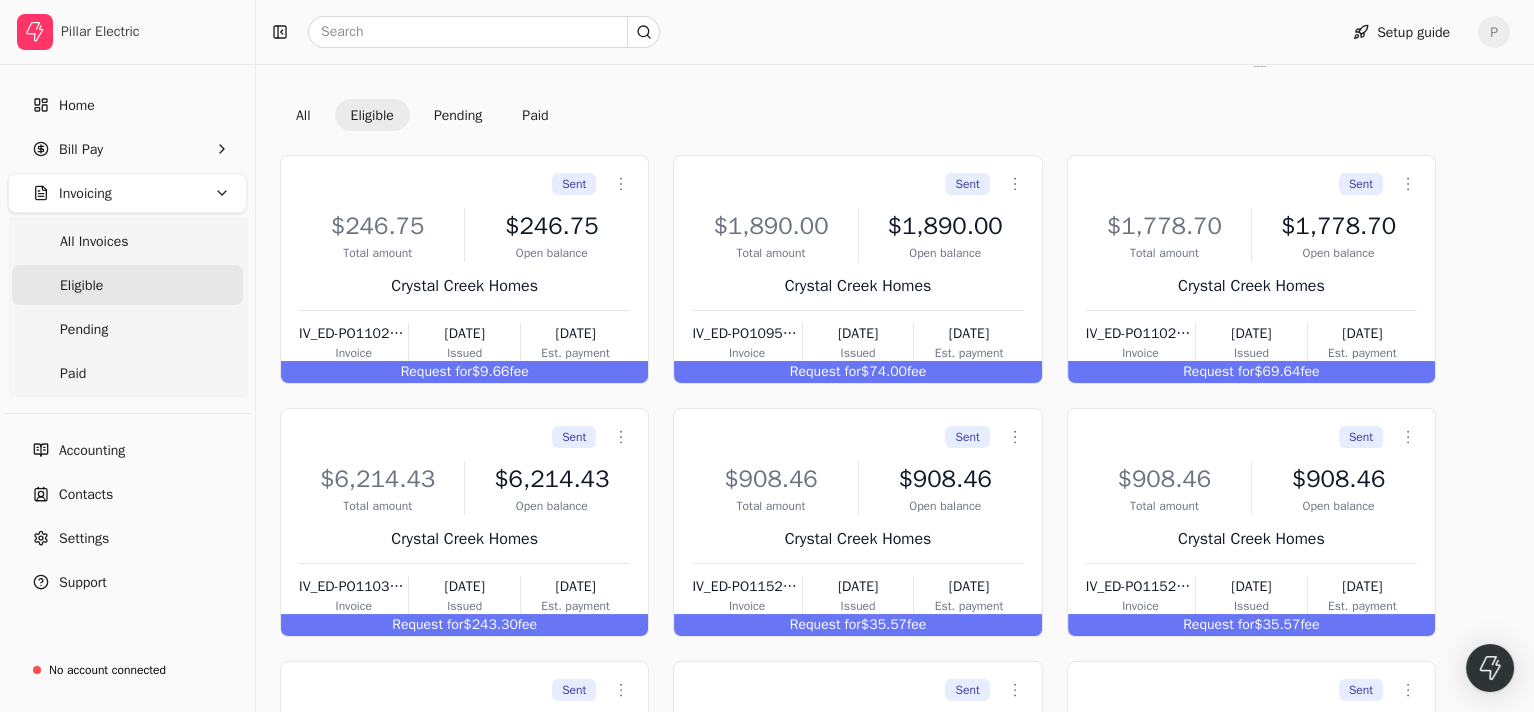 scroll, scrollTop: 418, scrollLeft: 0, axis: vertical 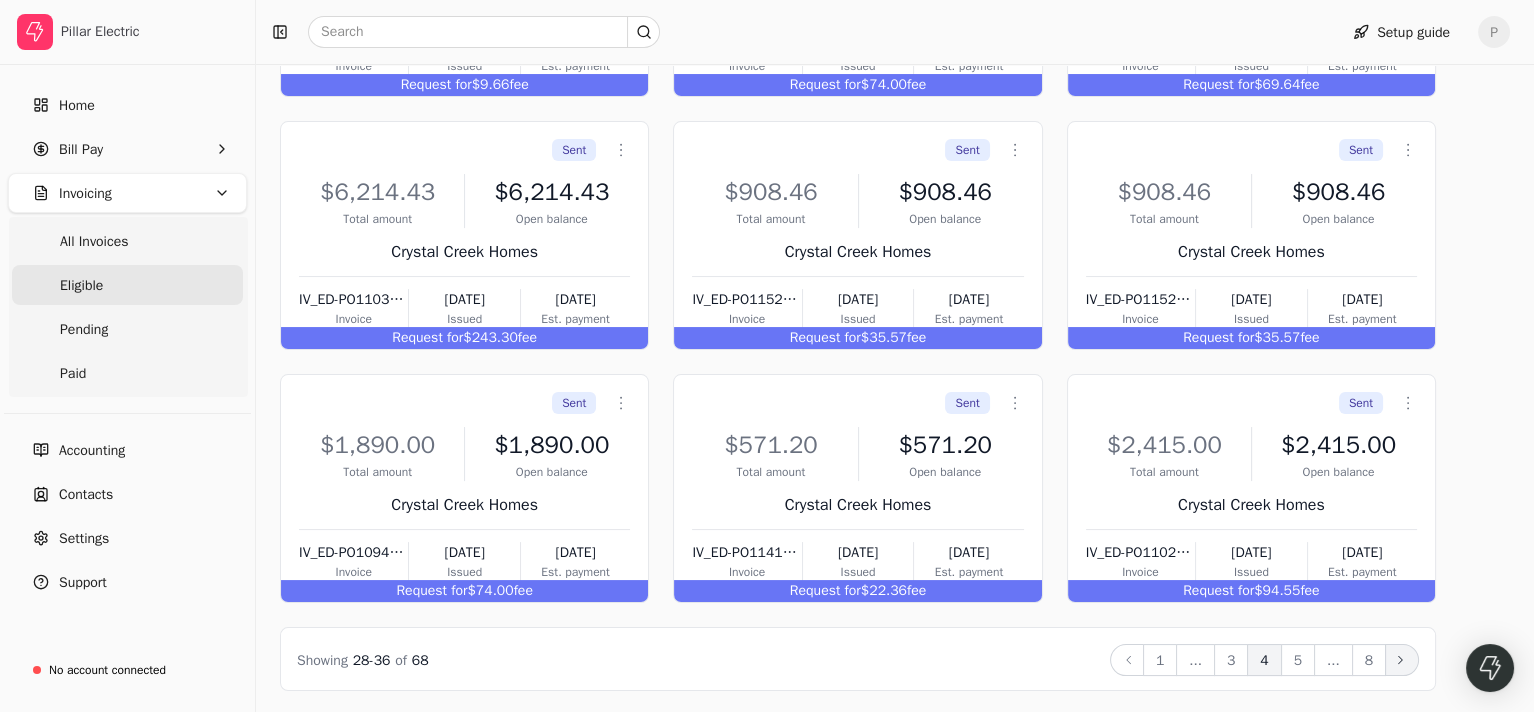 click 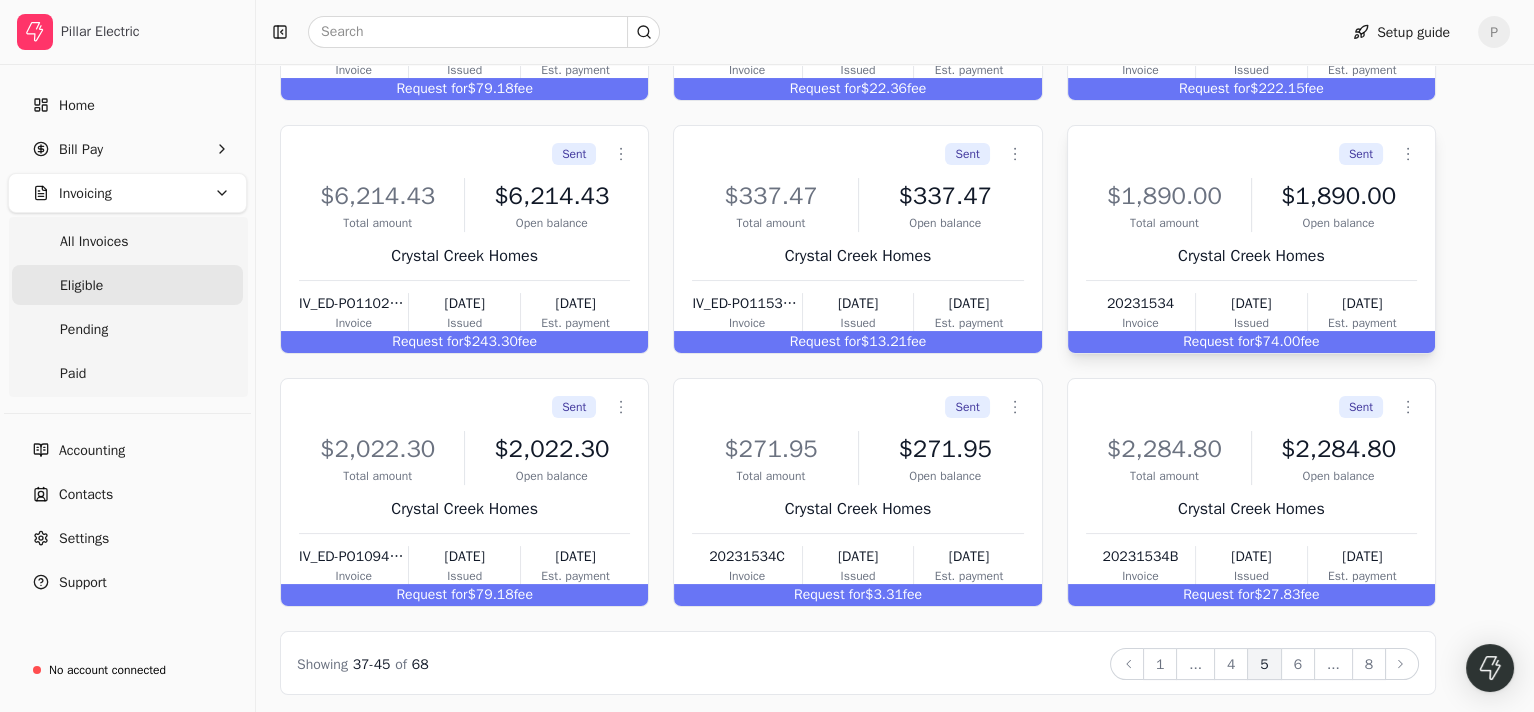 scroll, scrollTop: 418, scrollLeft: 0, axis: vertical 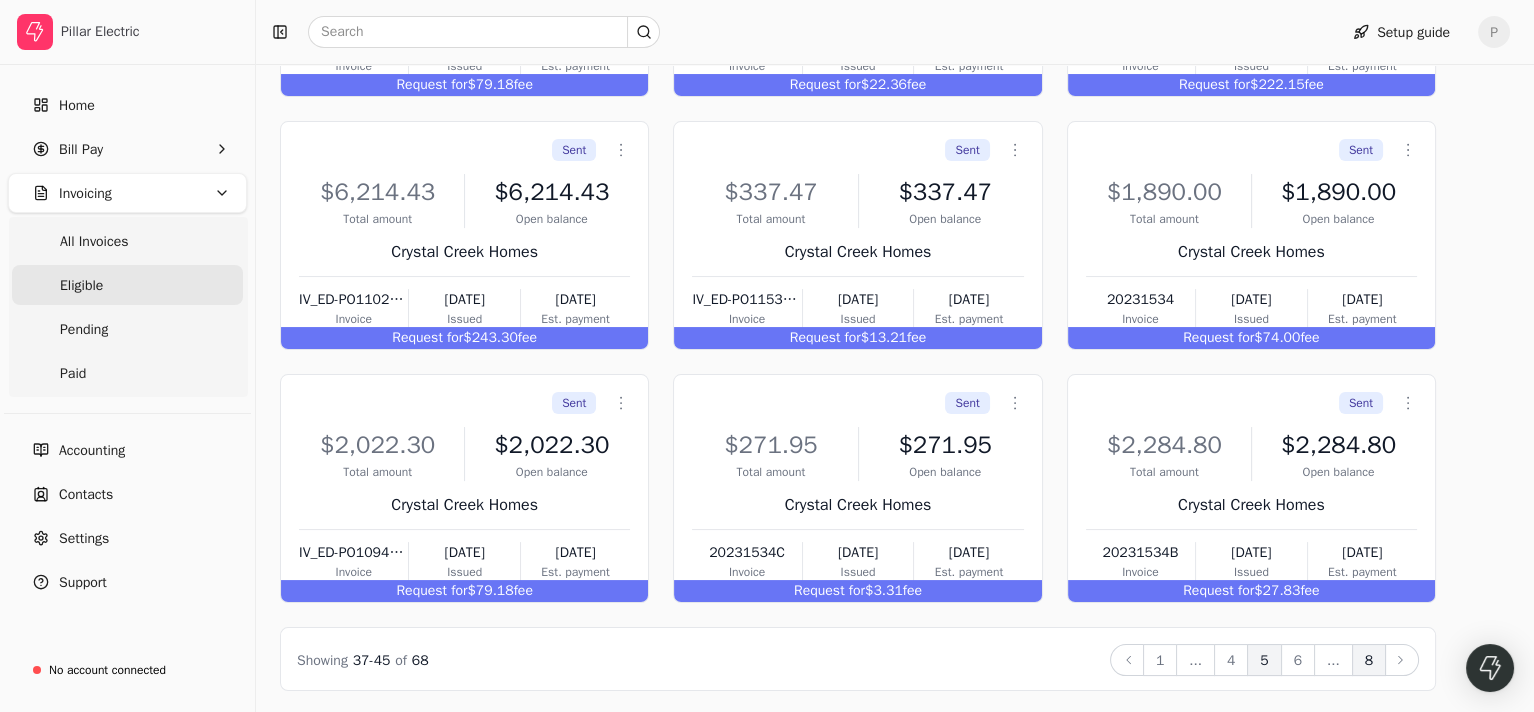 click on "8" at bounding box center [1369, 660] 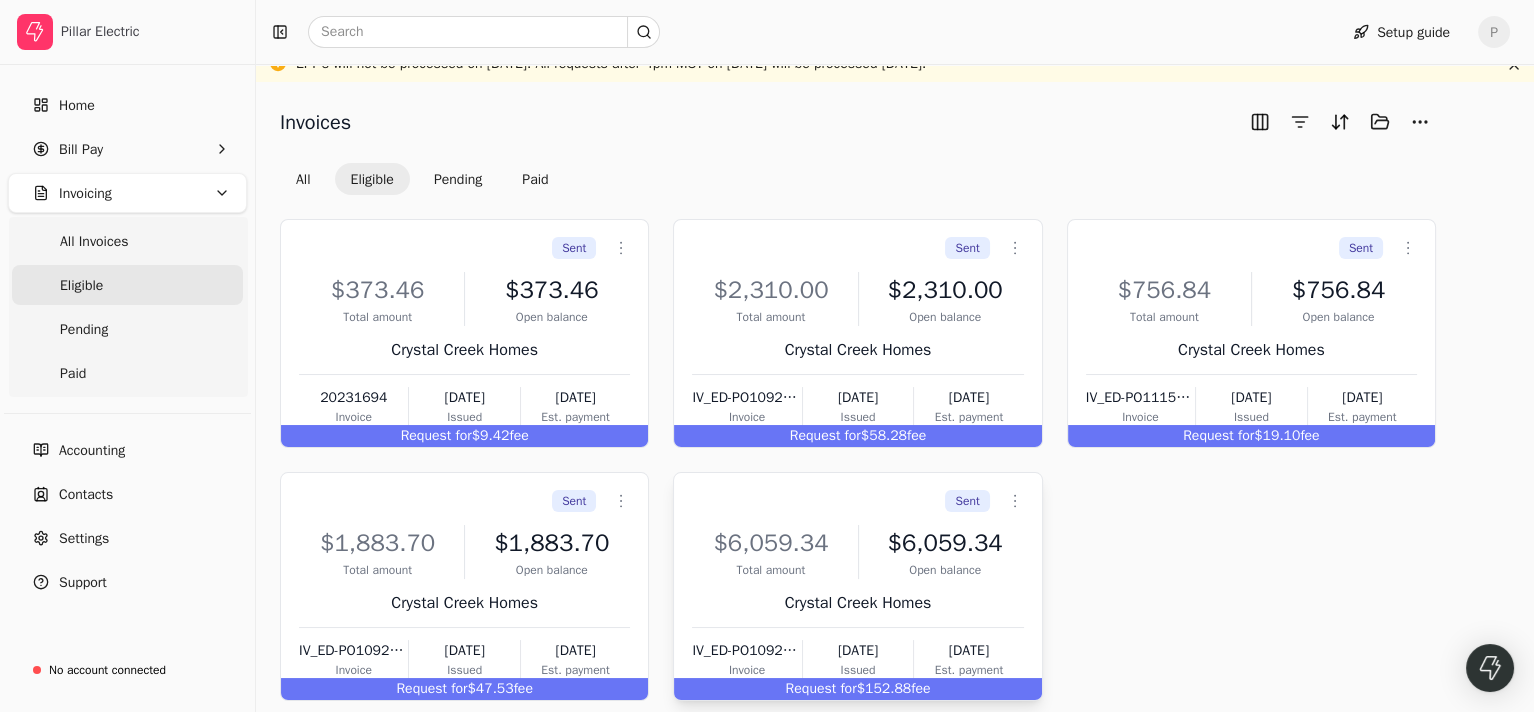 scroll, scrollTop: 166, scrollLeft: 0, axis: vertical 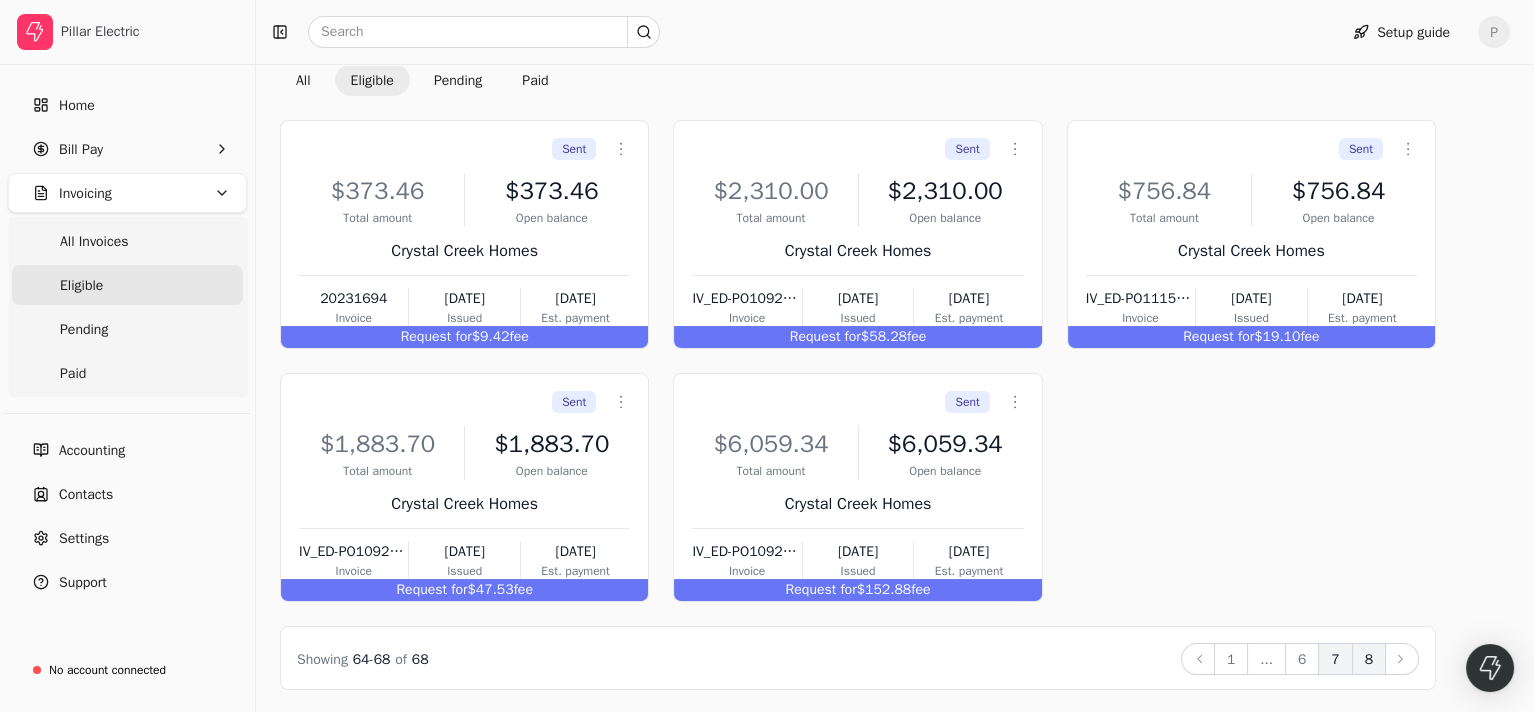 click on "7" at bounding box center [1335, 659] 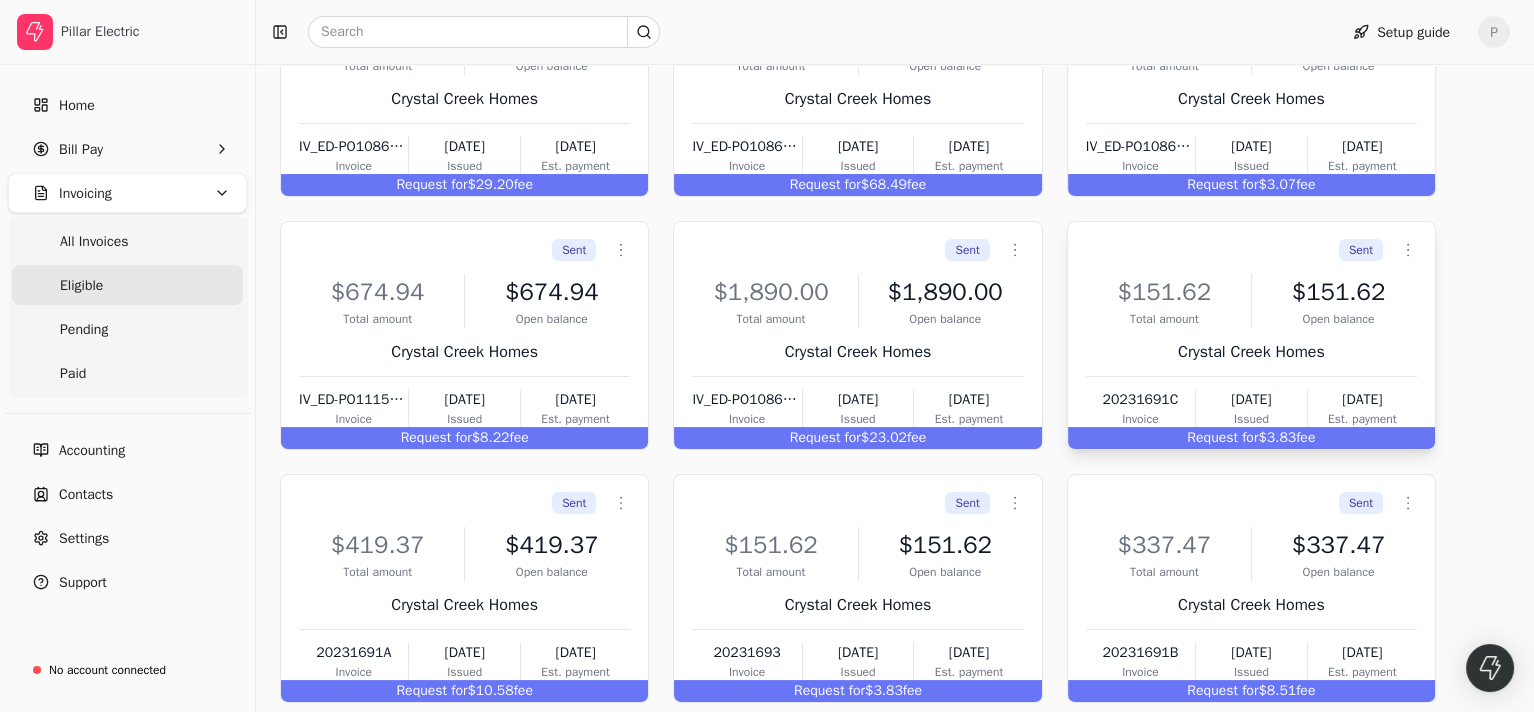 scroll, scrollTop: 418, scrollLeft: 0, axis: vertical 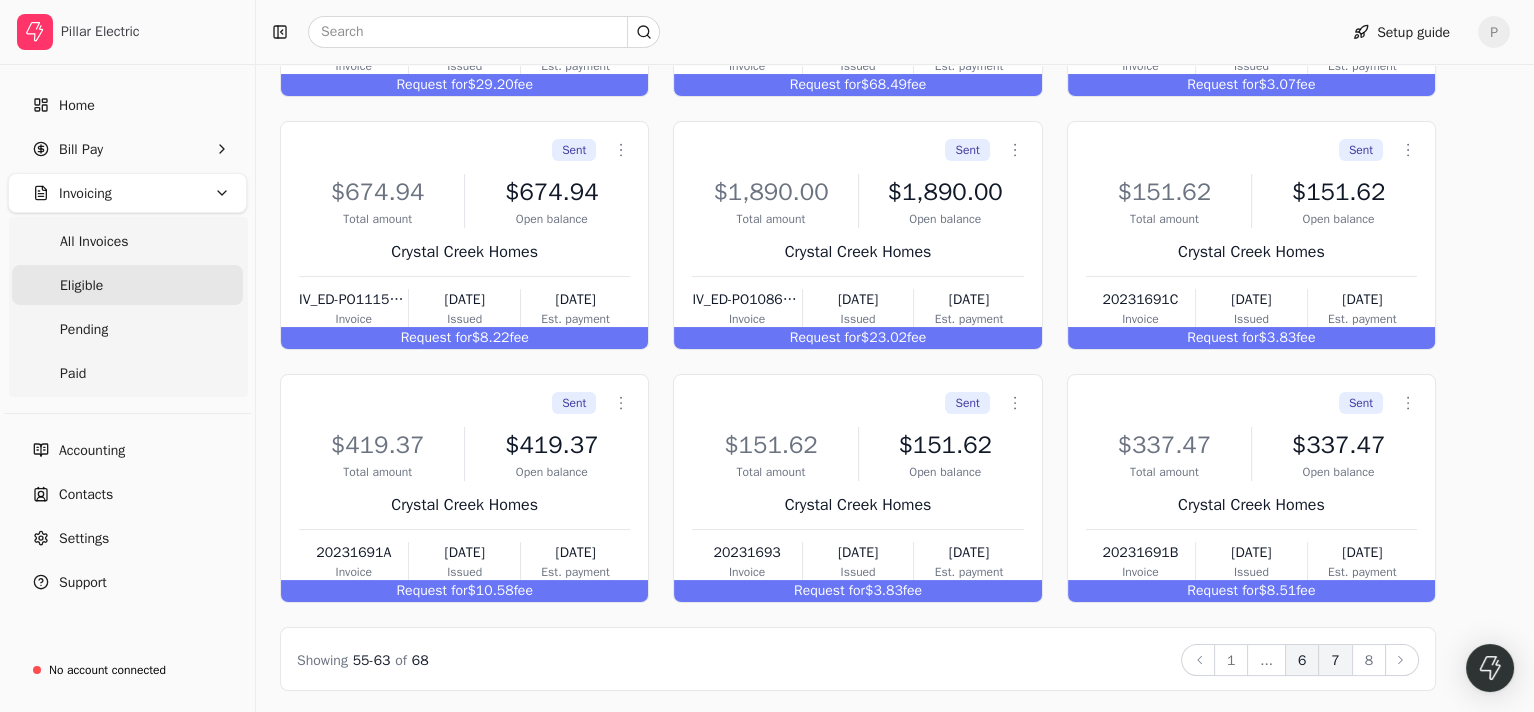click on "6" at bounding box center [1302, 660] 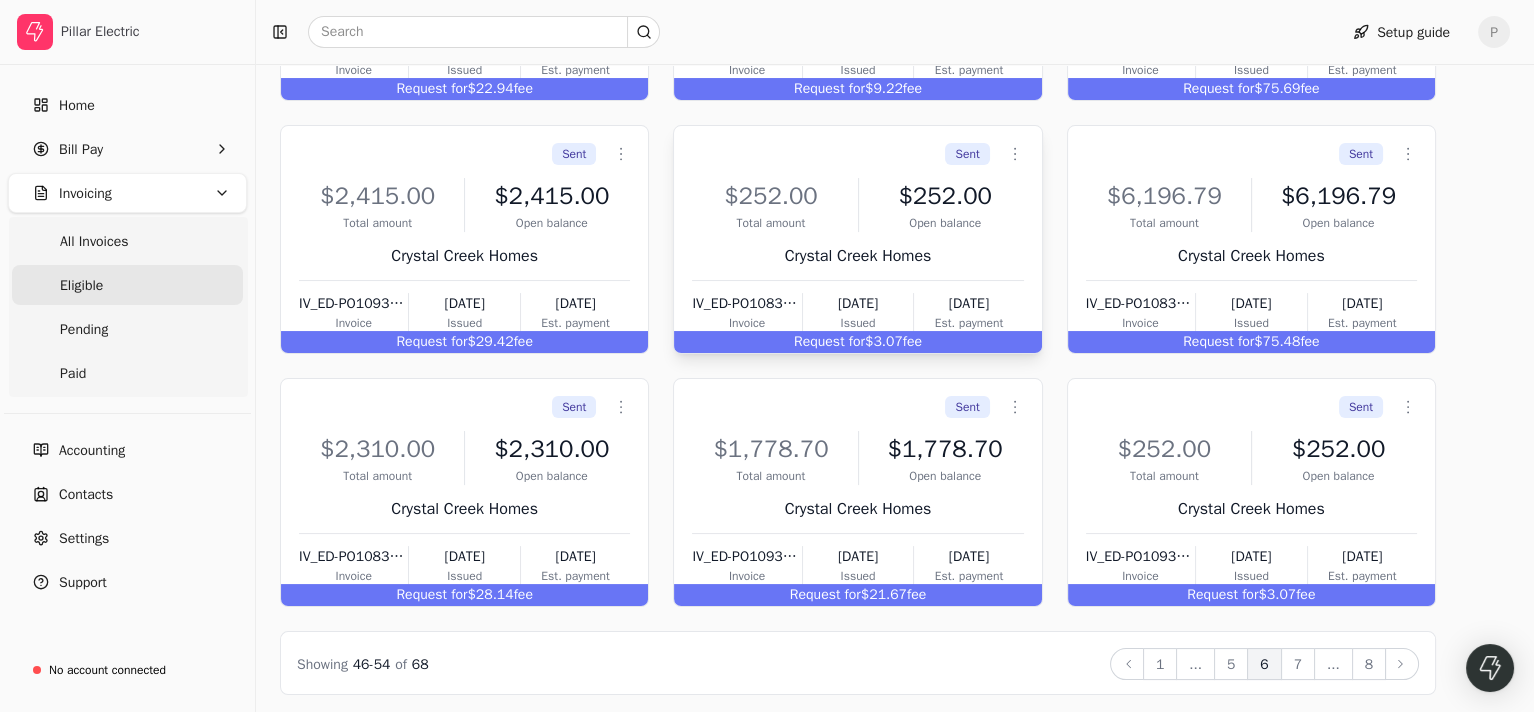 scroll, scrollTop: 418, scrollLeft: 0, axis: vertical 